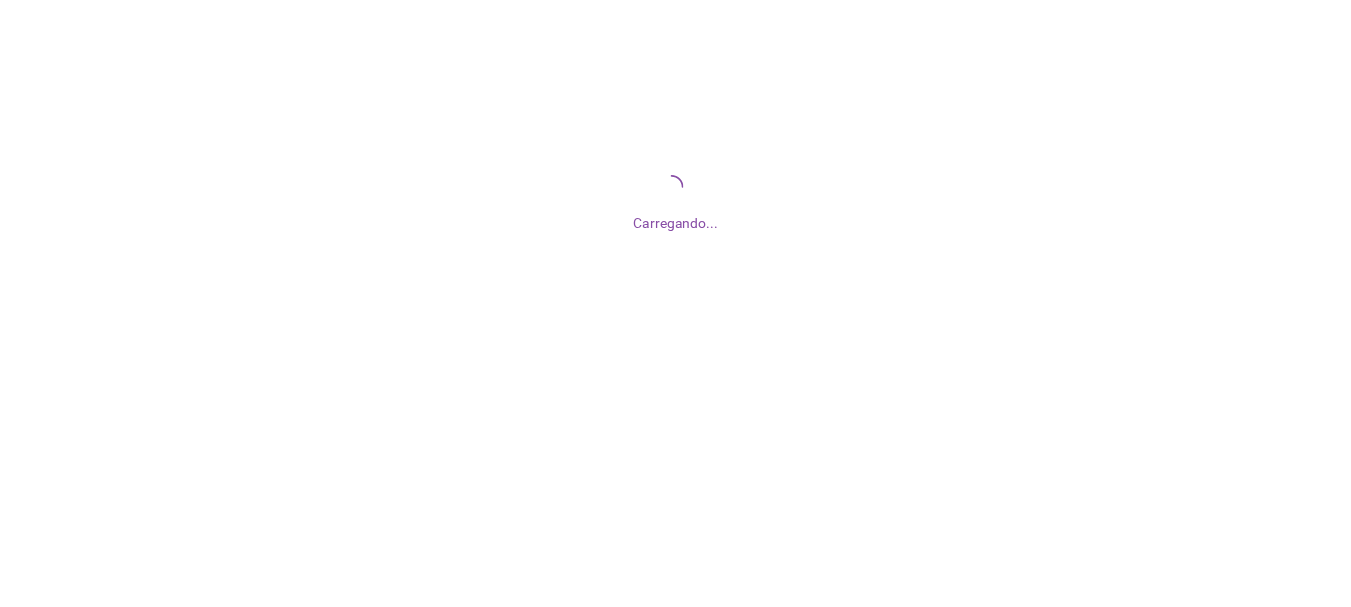 scroll, scrollTop: 0, scrollLeft: 0, axis: both 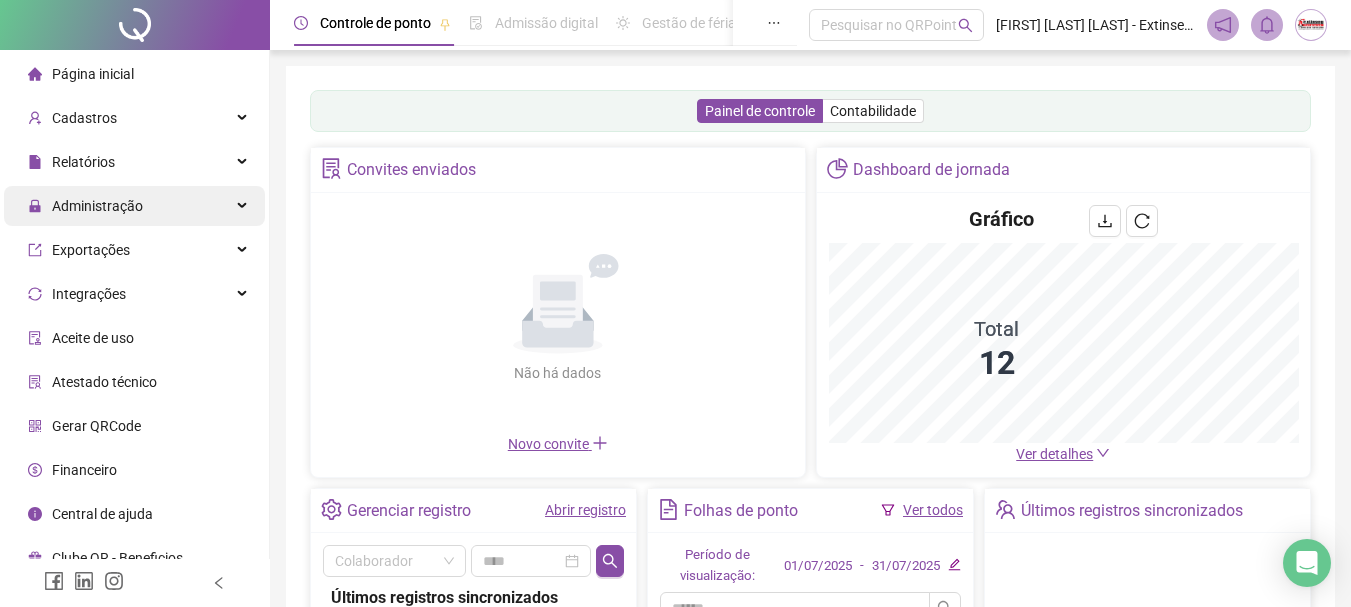 click on "Administração" at bounding box center [134, 206] 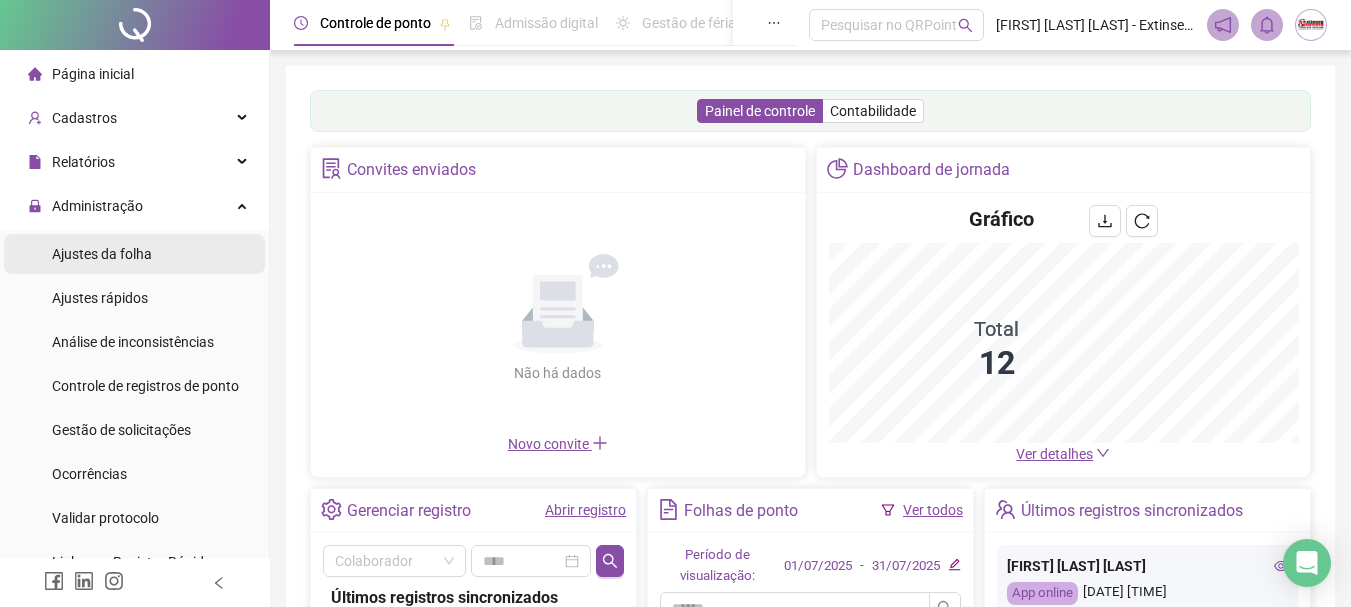 click on "Ajustes da folha" at bounding box center [102, 254] 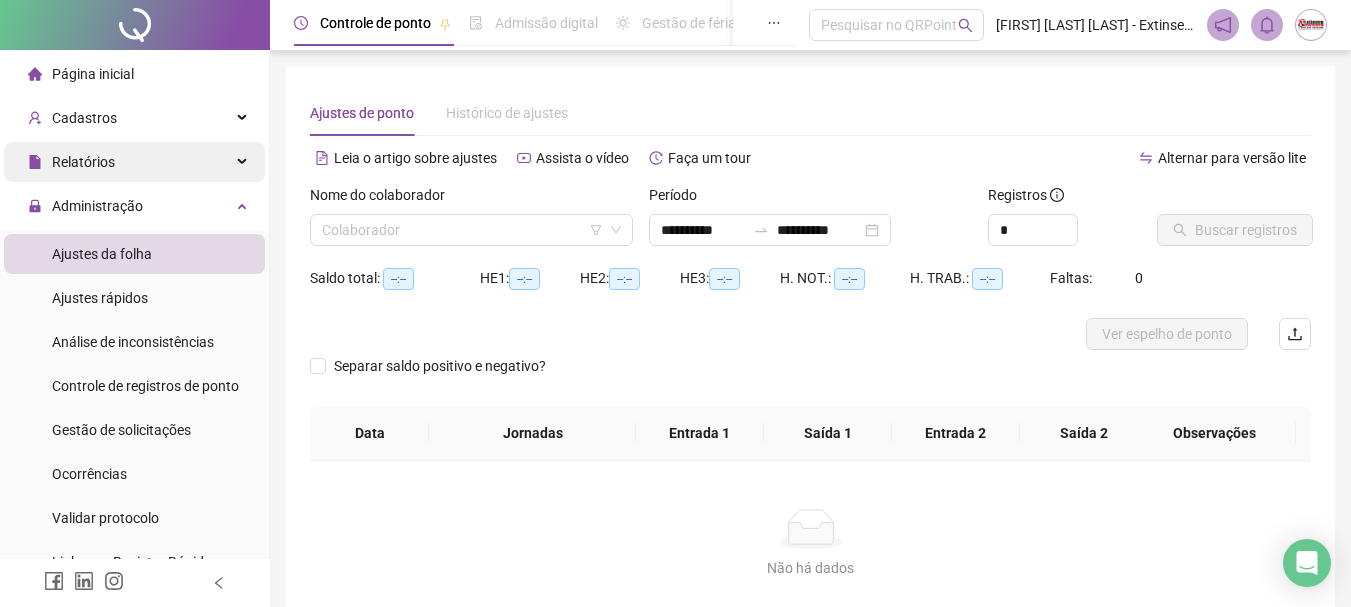 click on "Relatórios" at bounding box center (134, 162) 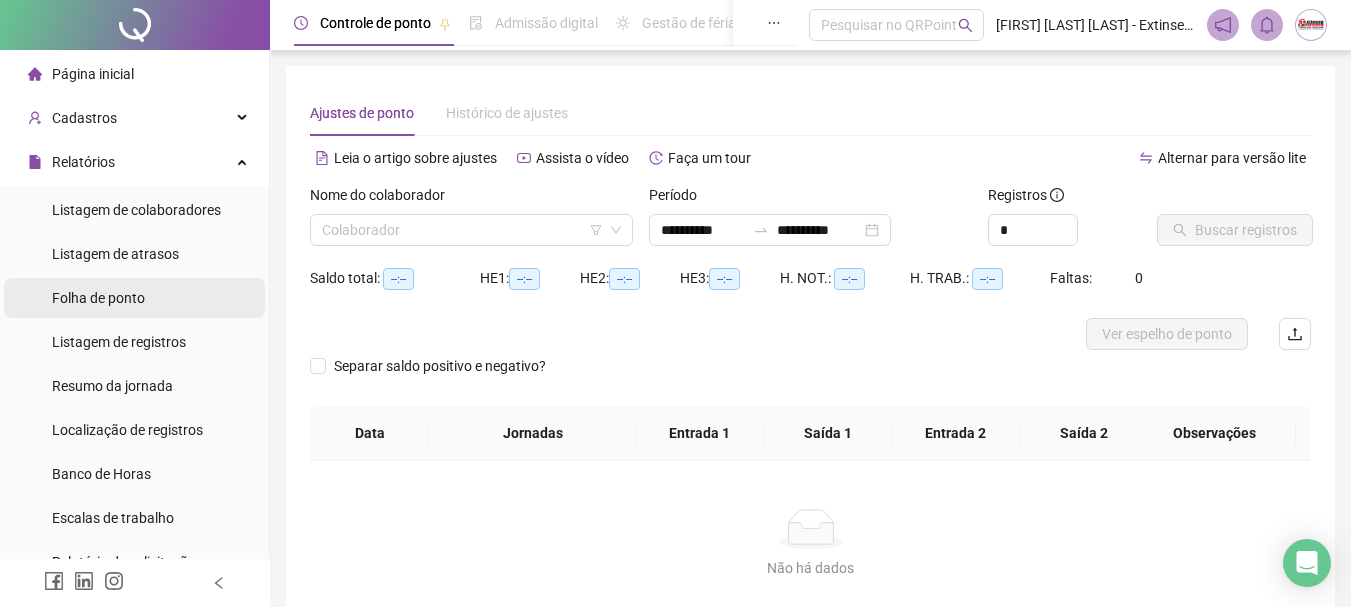click on "Folha de ponto" at bounding box center [98, 298] 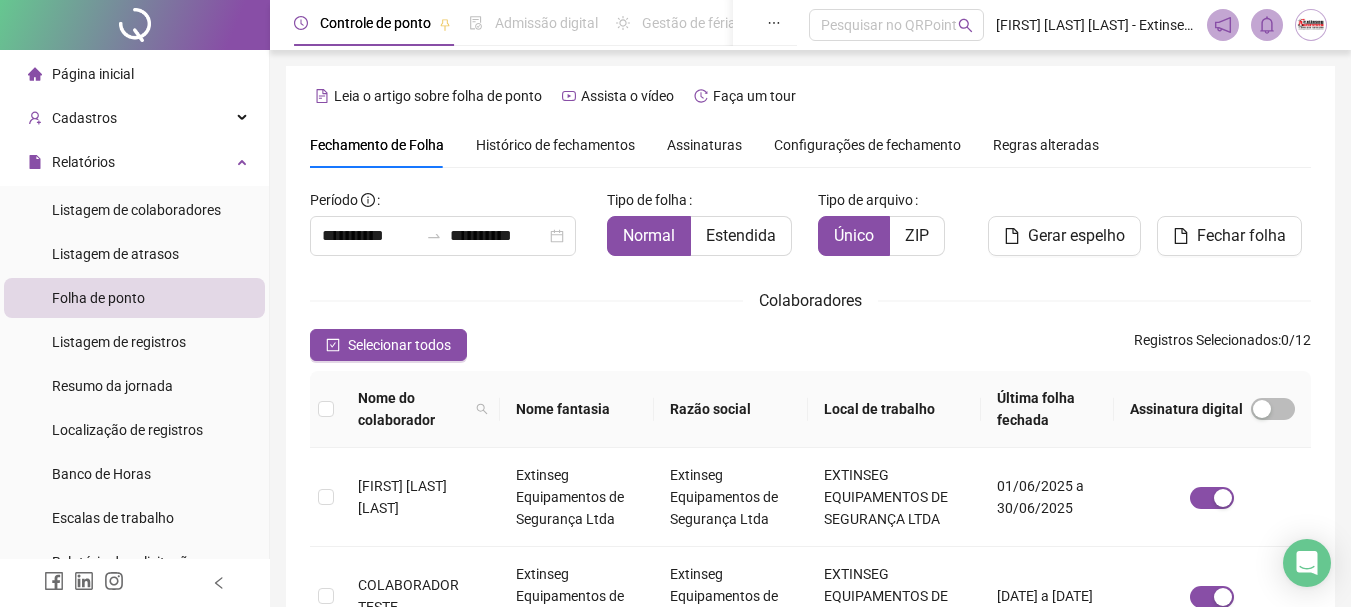 scroll, scrollTop: 106, scrollLeft: 0, axis: vertical 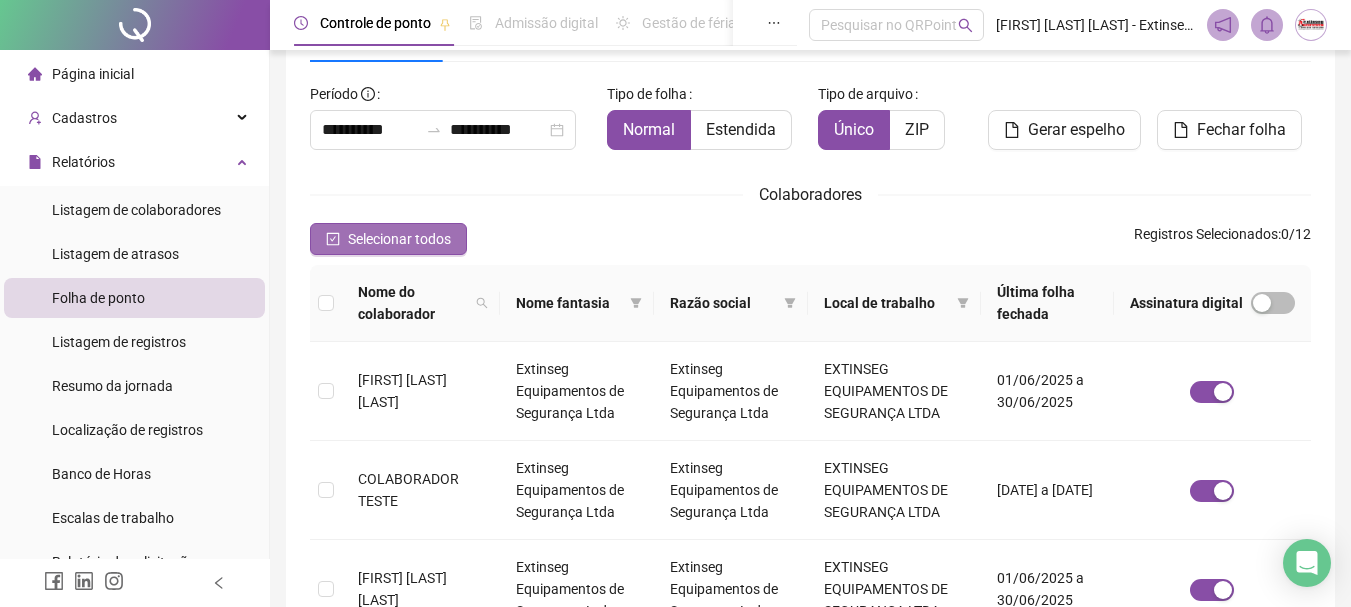 click on "Selecionar todos" at bounding box center (399, 239) 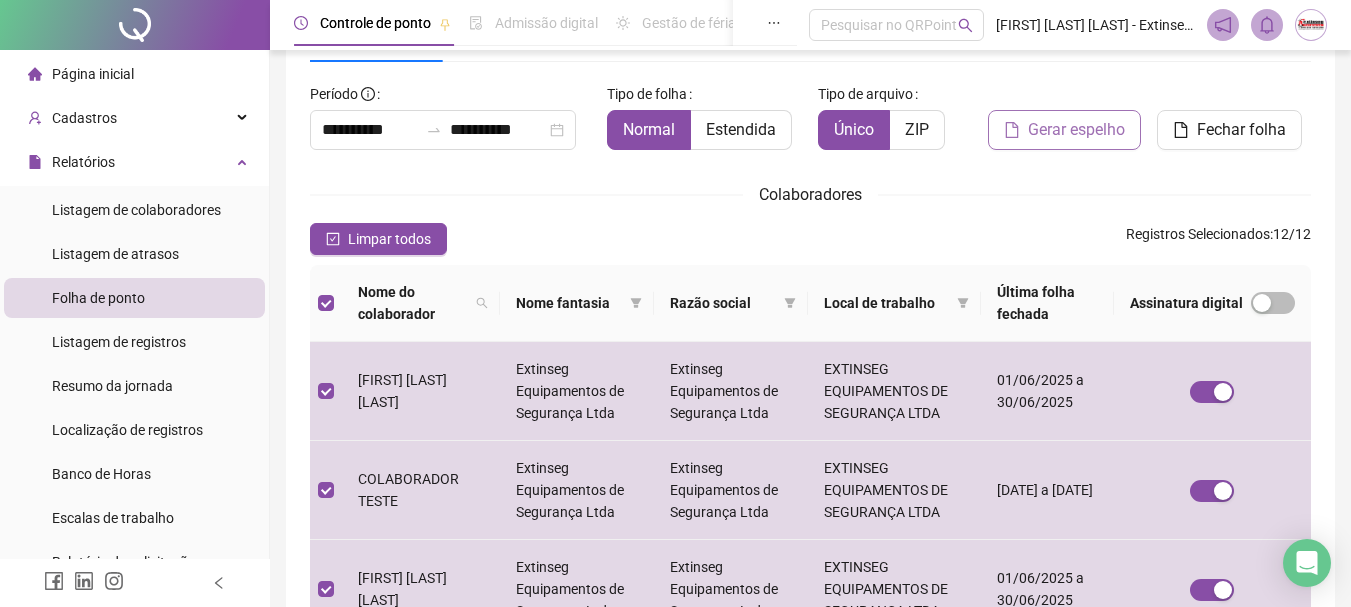 click on "Gerar espelho" at bounding box center (1076, 130) 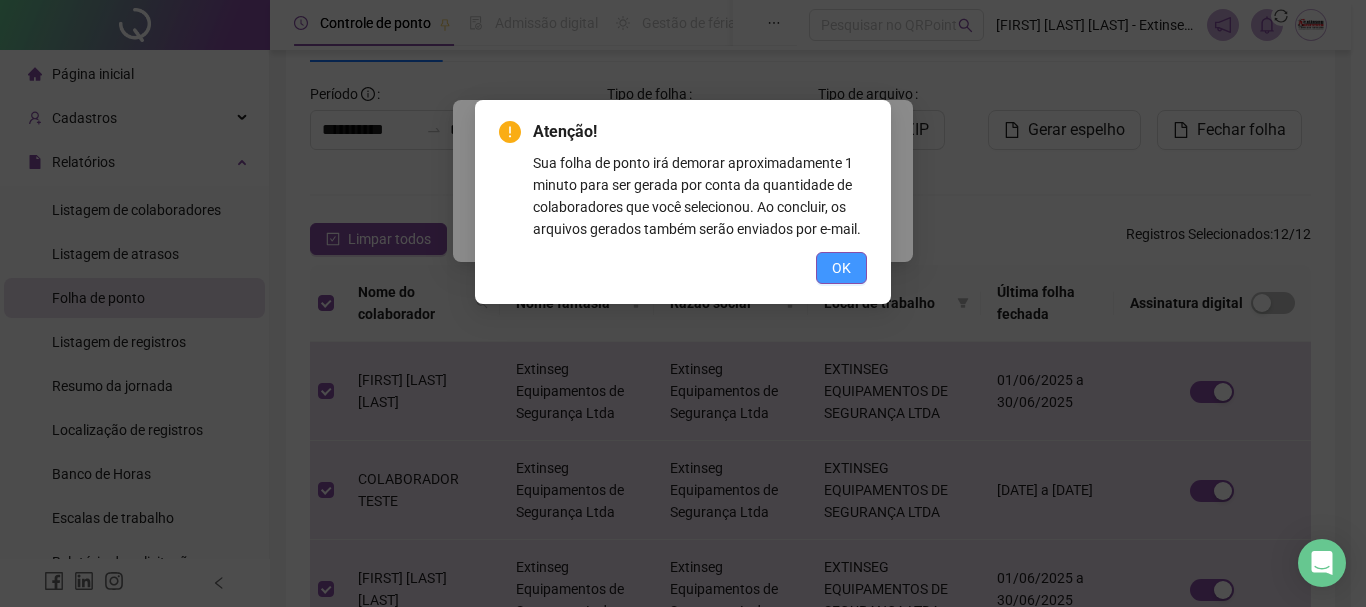 click on "OK" at bounding box center [841, 268] 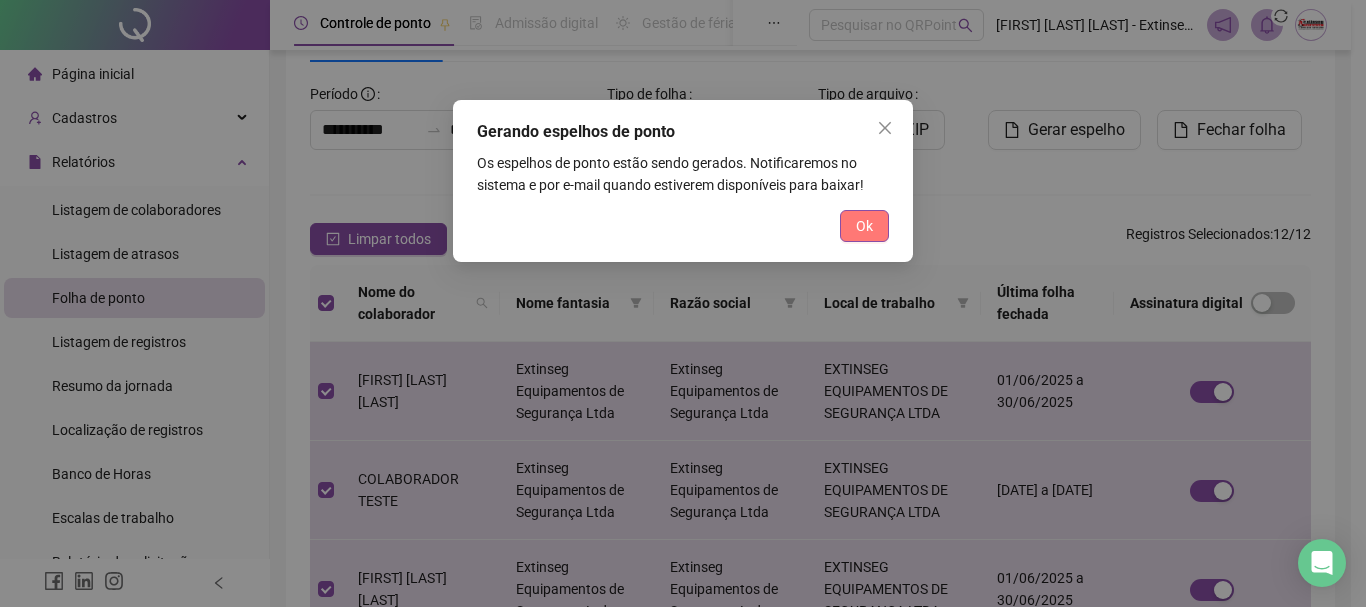 click on "Ok" at bounding box center [864, 226] 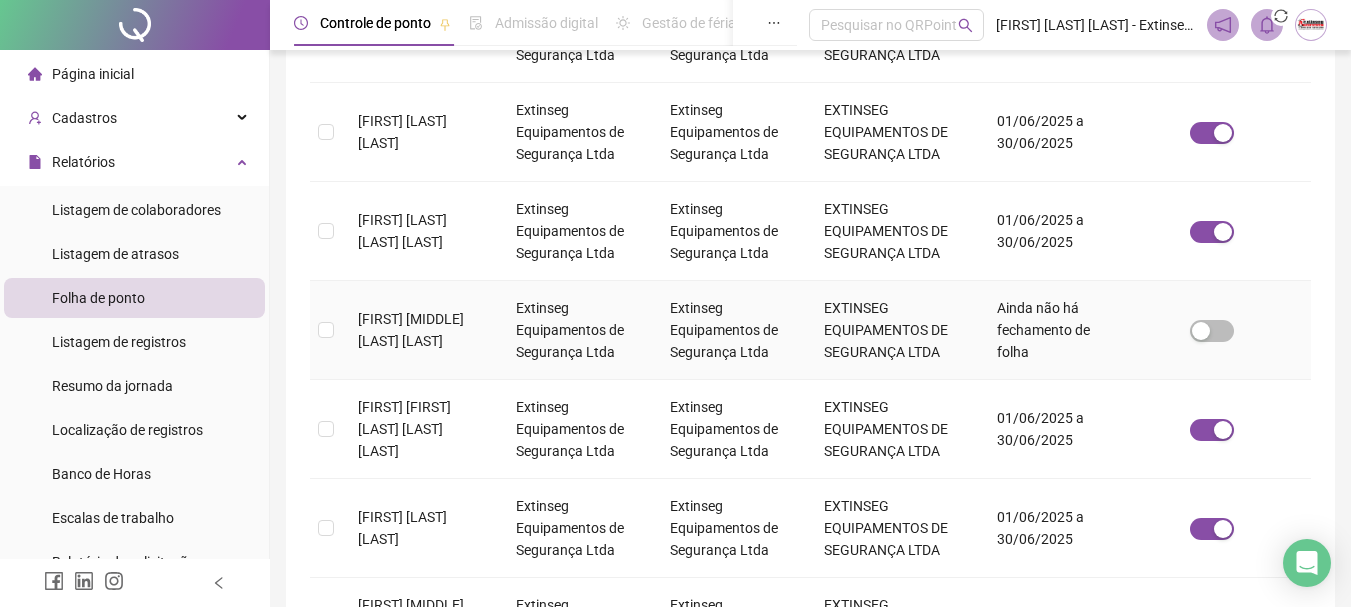 scroll, scrollTop: 1005, scrollLeft: 0, axis: vertical 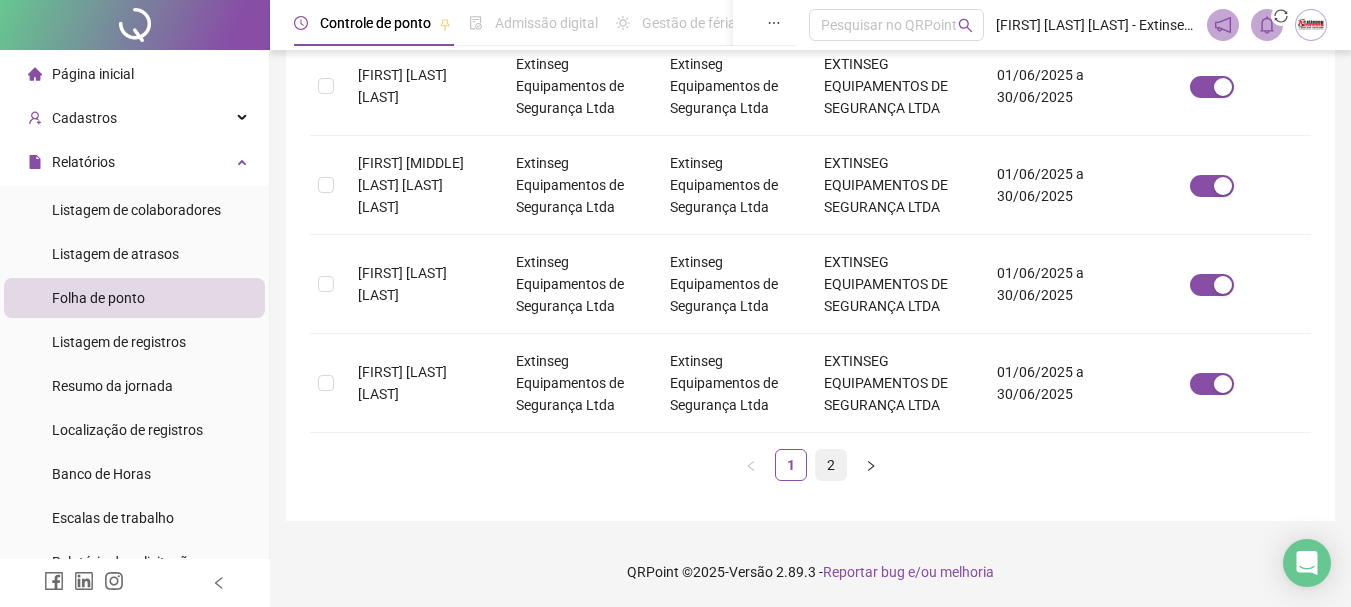 click on "2" at bounding box center (831, 465) 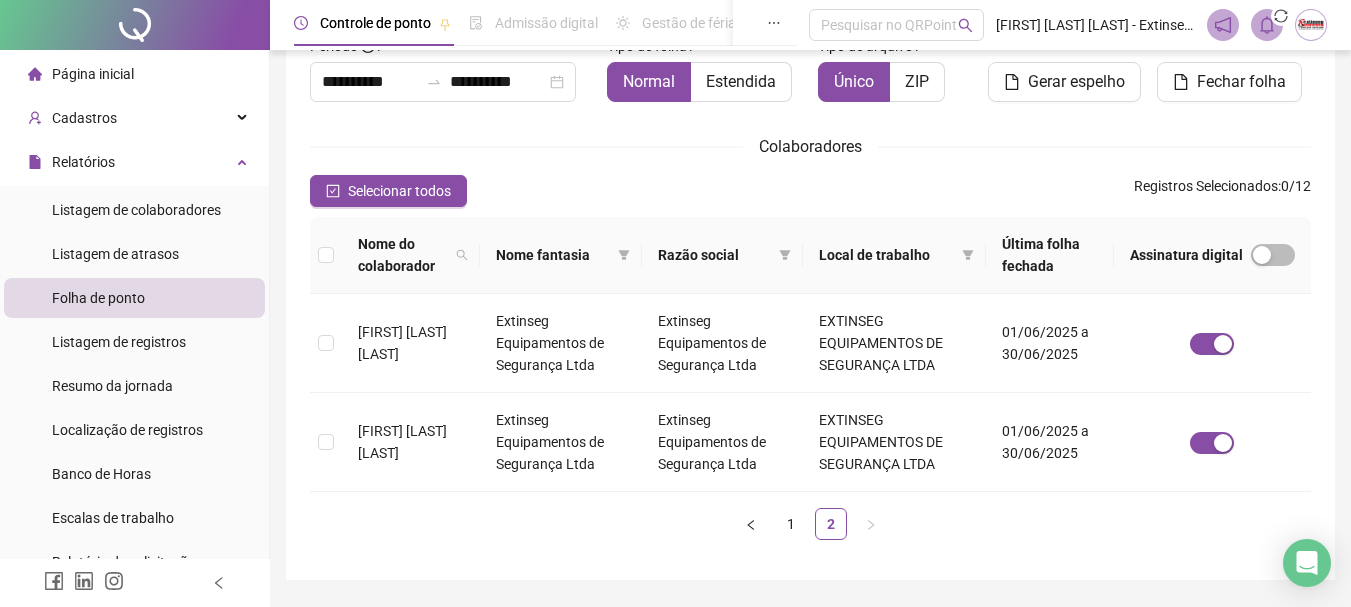 scroll, scrollTop: 213, scrollLeft: 0, axis: vertical 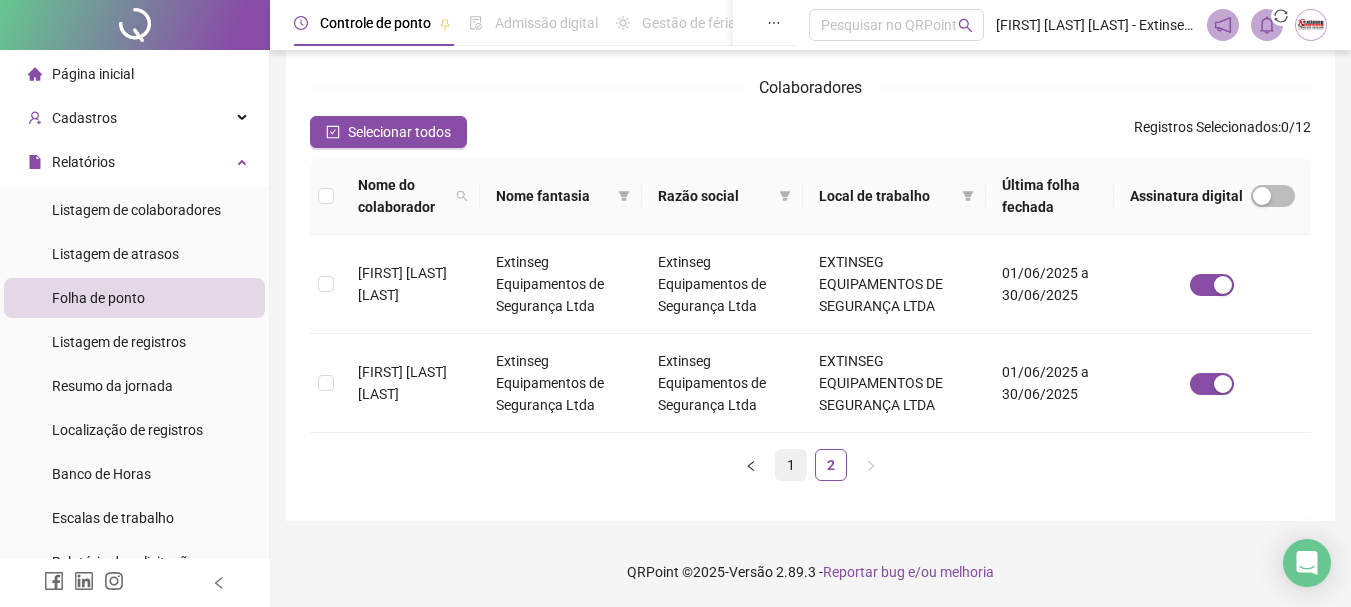 click on "1" at bounding box center (791, 465) 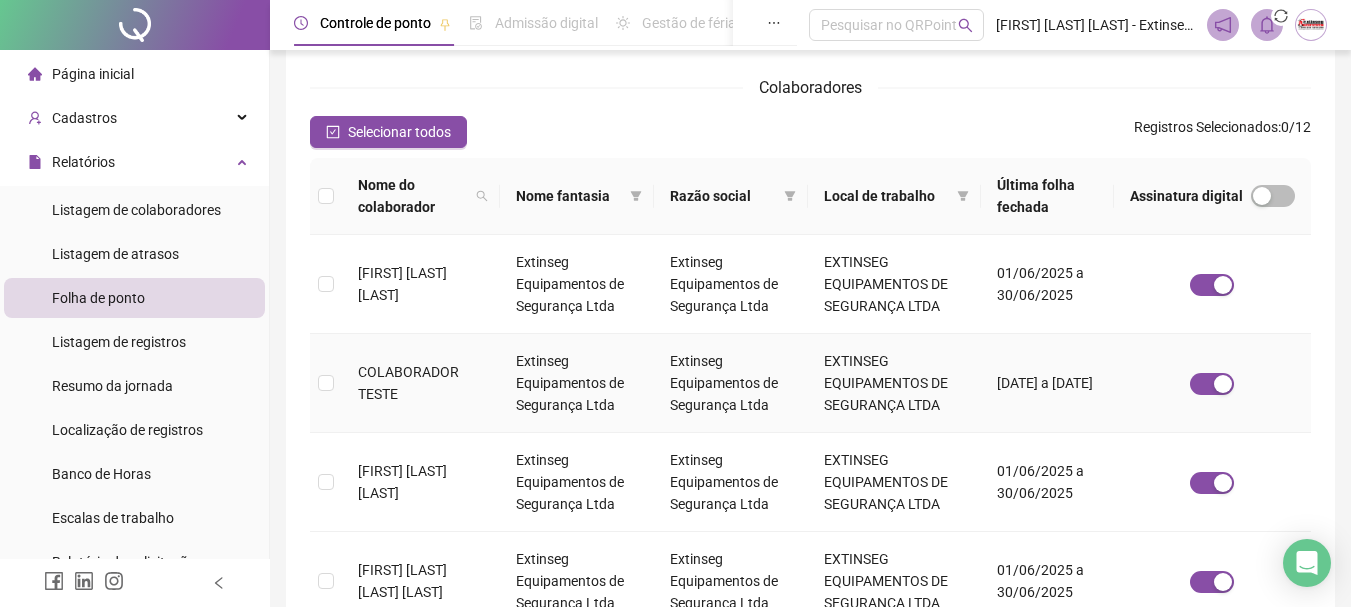 scroll, scrollTop: 106, scrollLeft: 0, axis: vertical 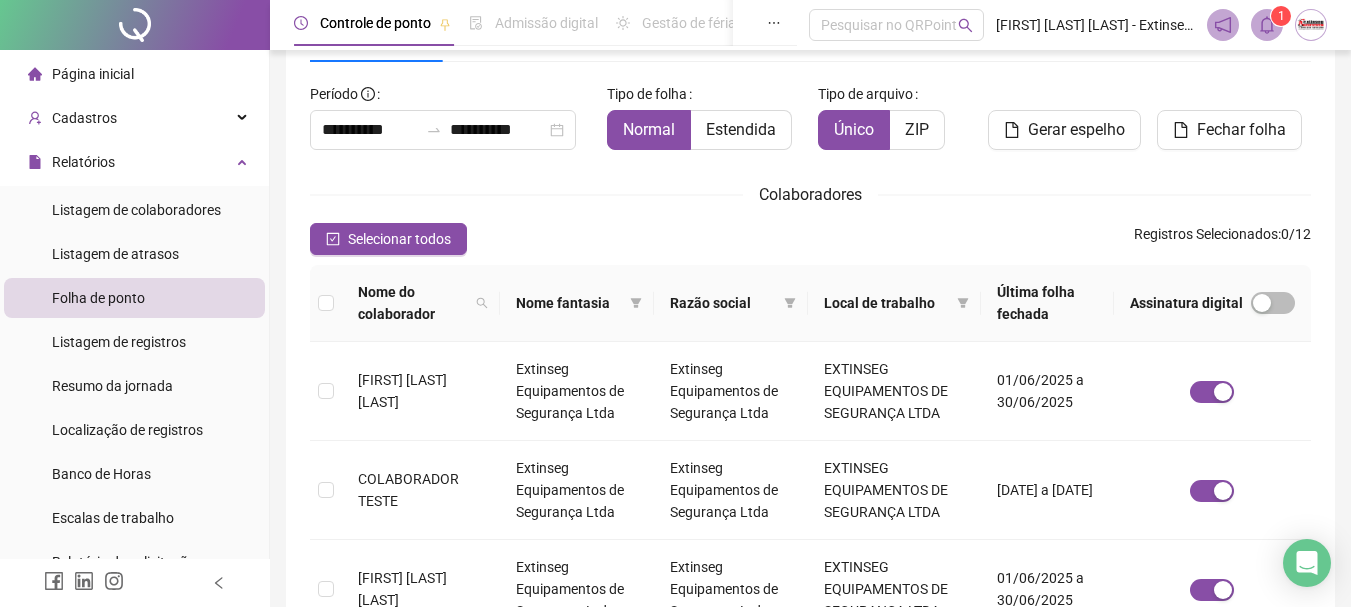 click 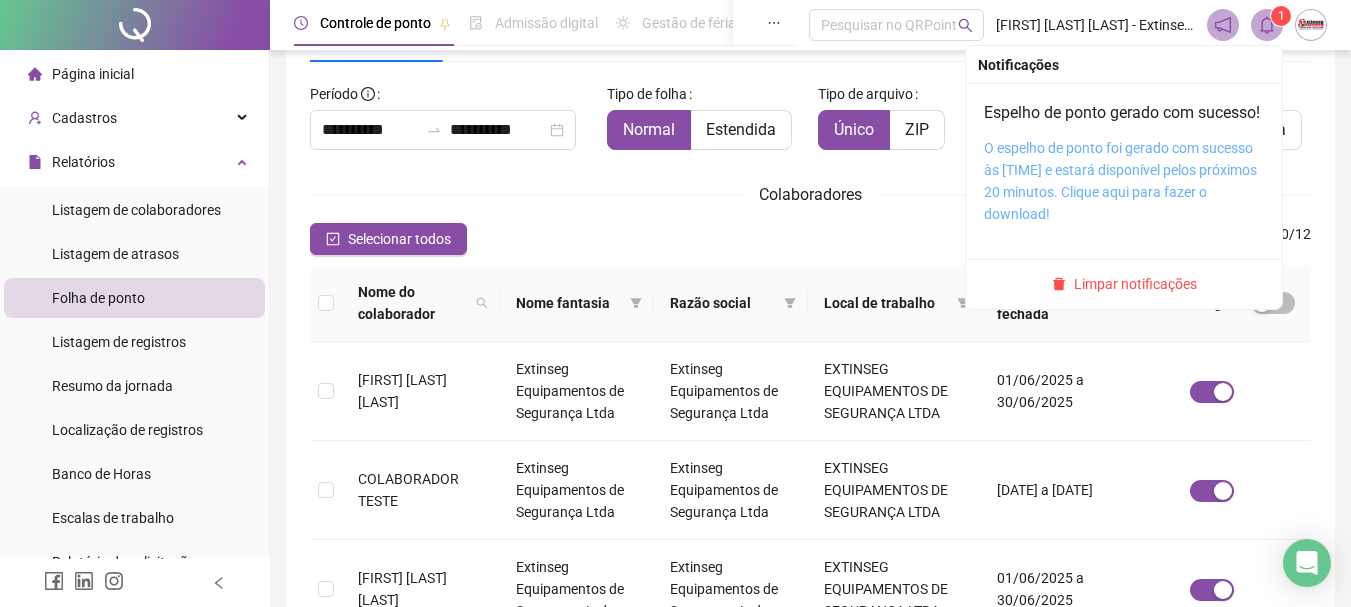 click on "O espelho de ponto foi gerado com sucesso às [TIME] e estará disponível pelos próximos 20 minutos.
Clique aqui para fazer o download!" at bounding box center (1120, 181) 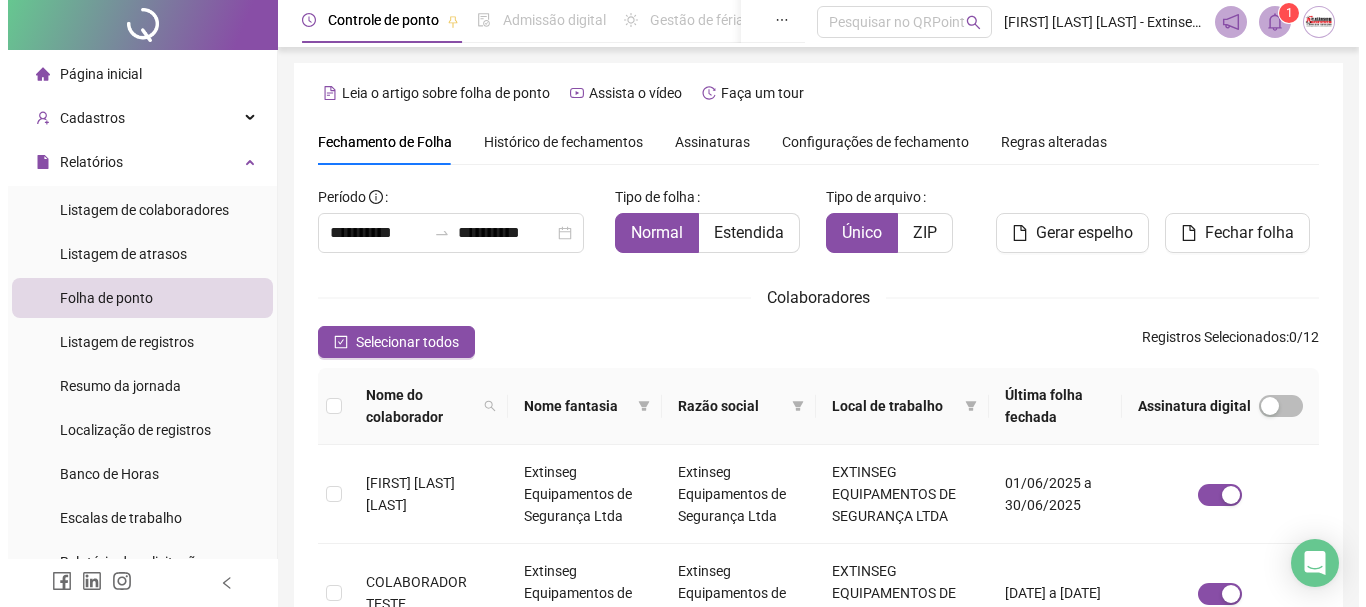 scroll, scrollTop: 0, scrollLeft: 0, axis: both 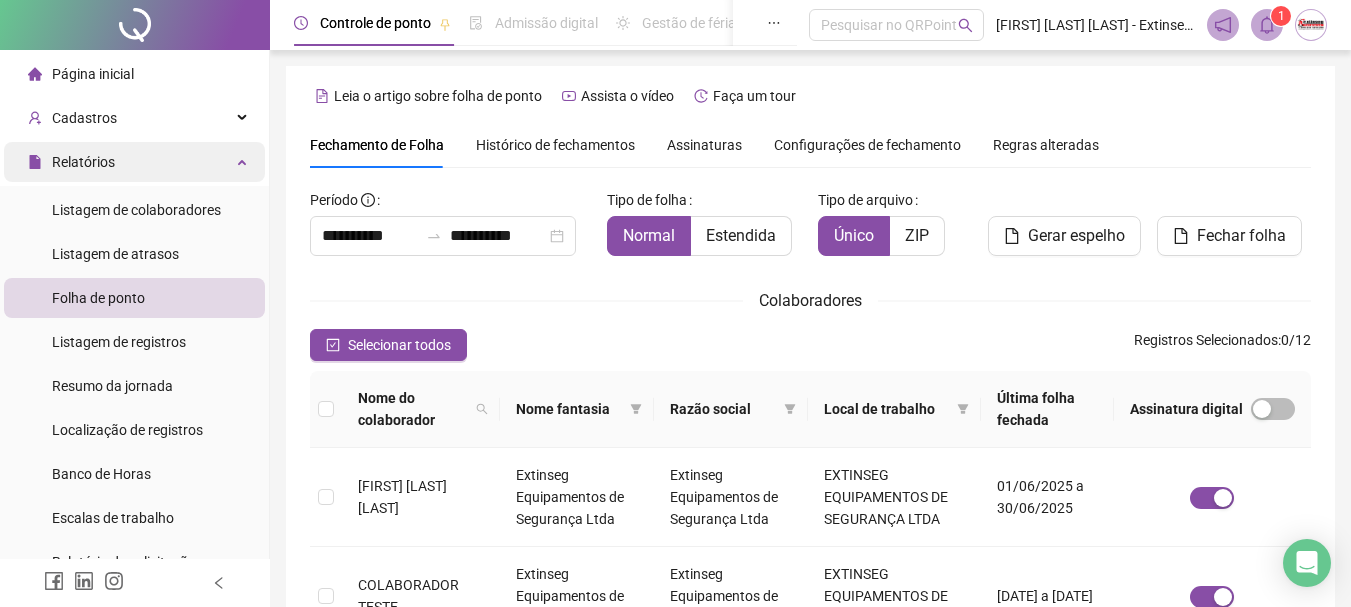 click on "Relatórios" at bounding box center [134, 162] 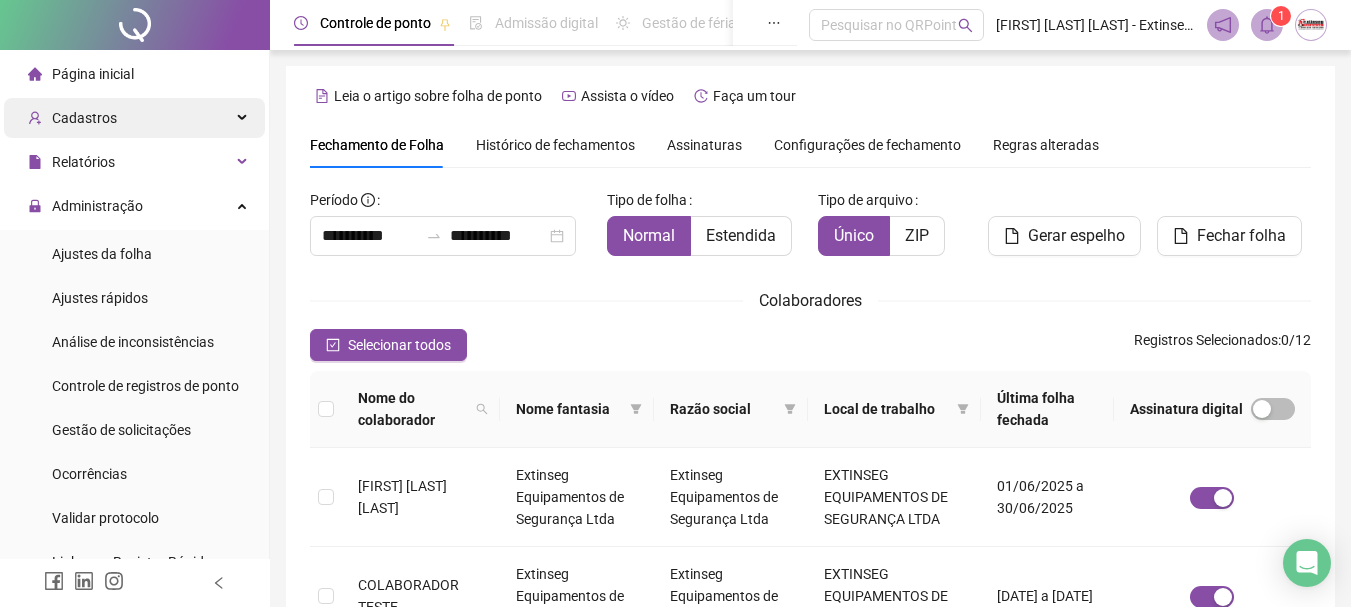 click on "Cadastros" at bounding box center (134, 118) 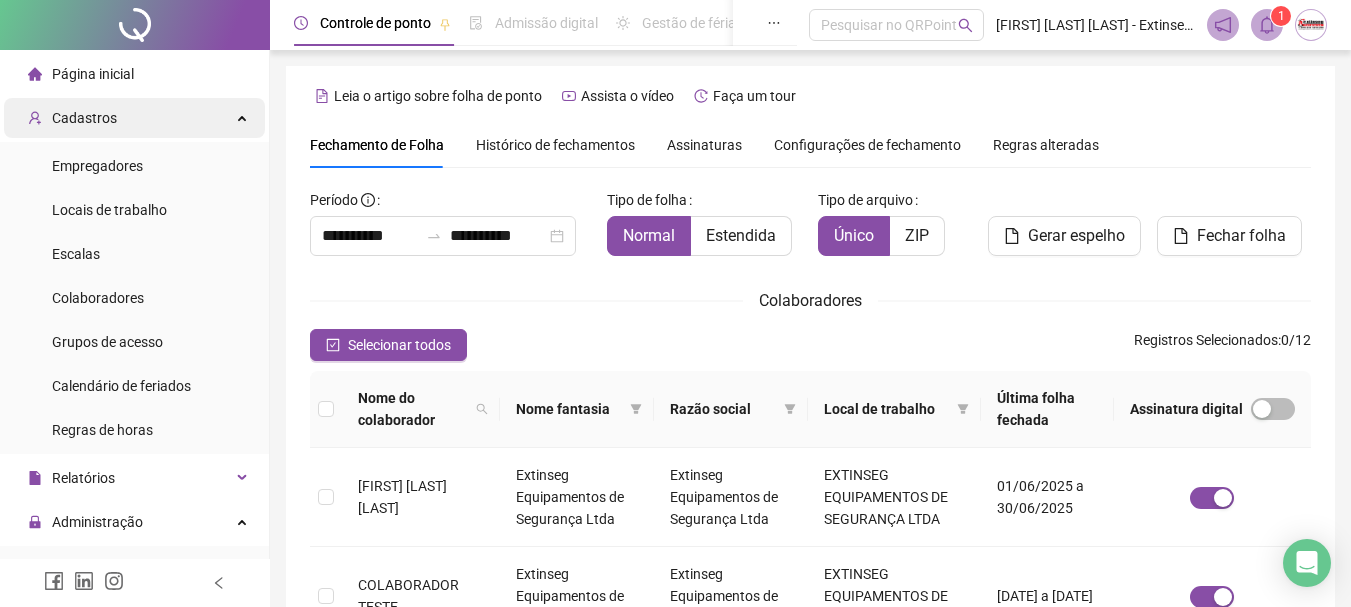click on "Cadastros" at bounding box center [134, 118] 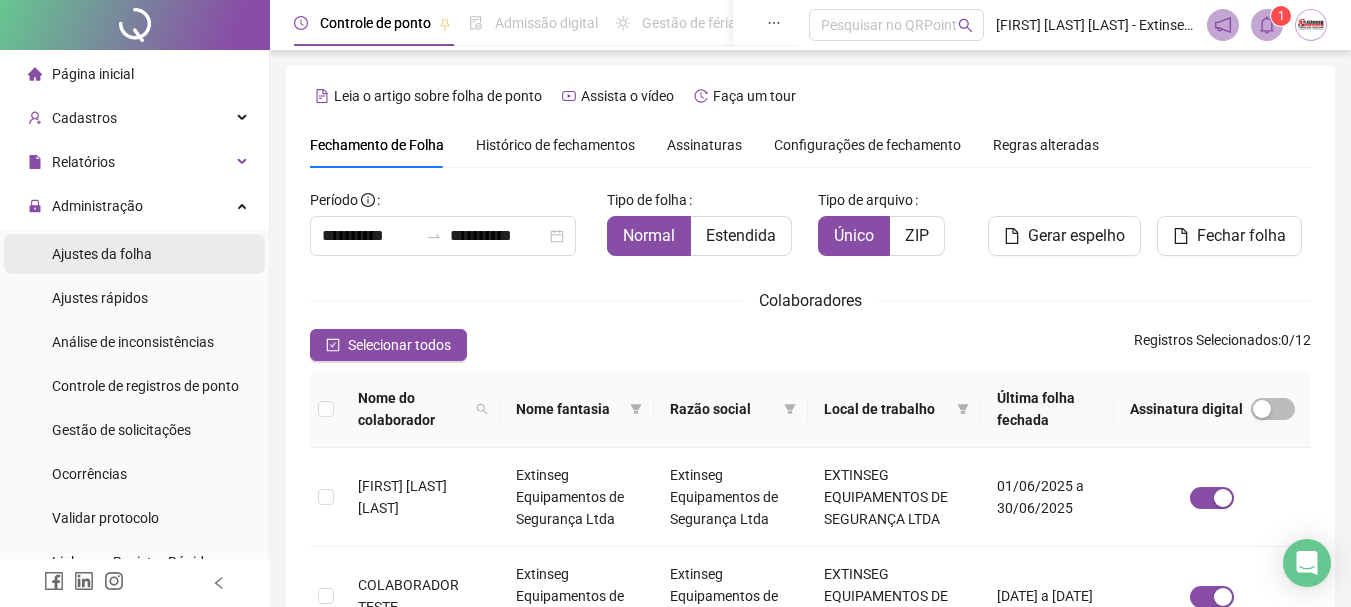 click on "Ajustes da folha" at bounding box center [102, 254] 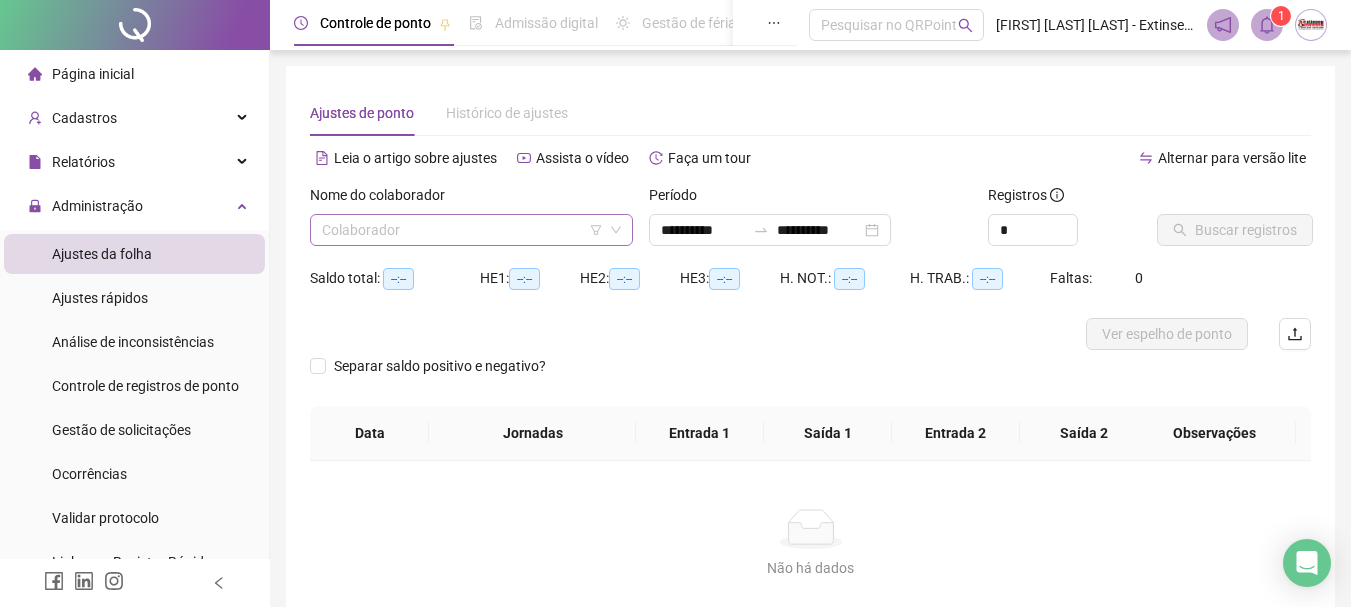 click at bounding box center (462, 230) 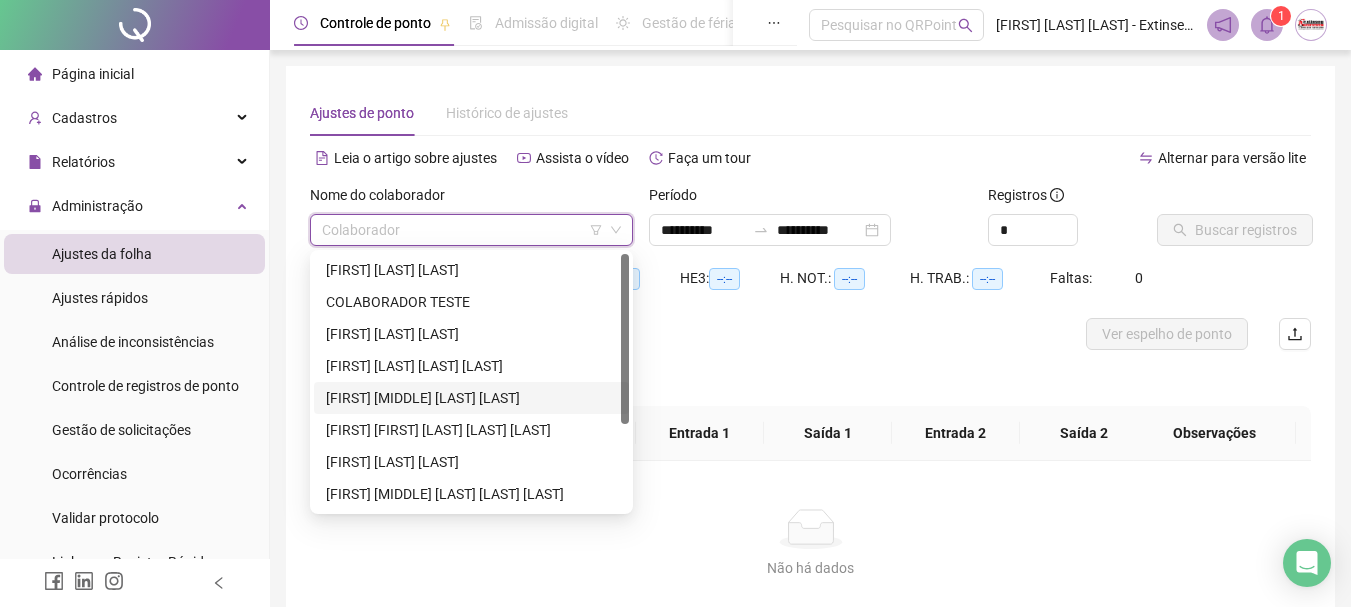 click on "[FIRST] [MIDDLE] [LAST] [LAST]" at bounding box center [471, 398] 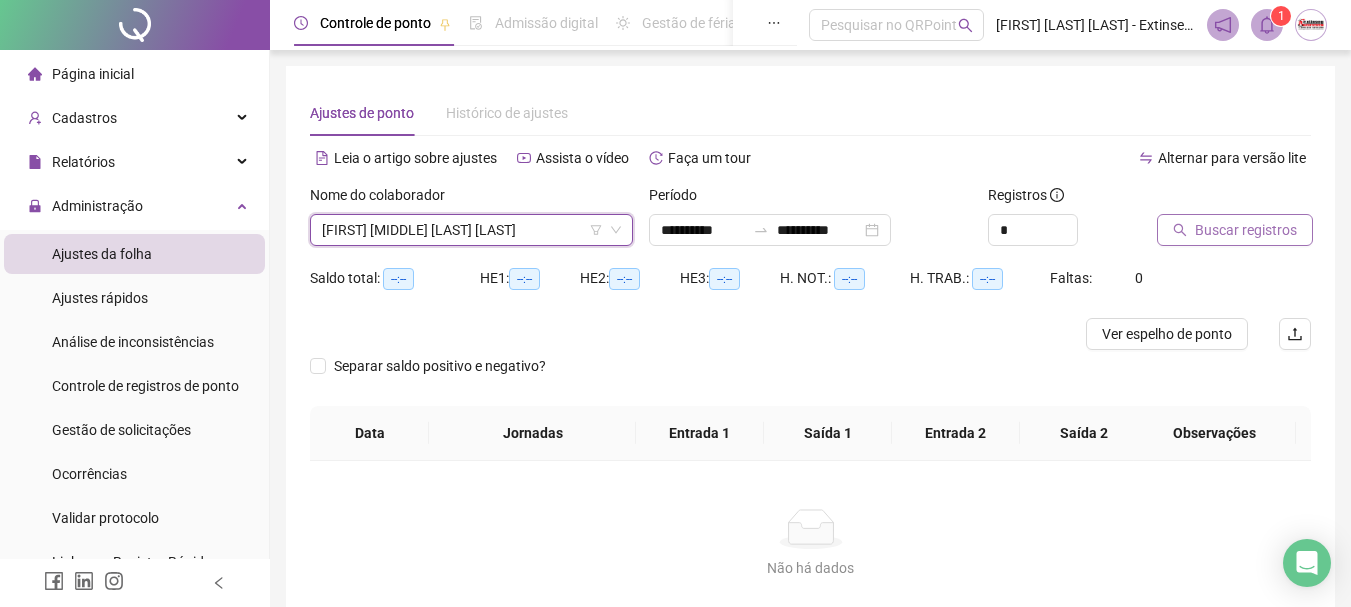 click on "Buscar registros" at bounding box center (1246, 230) 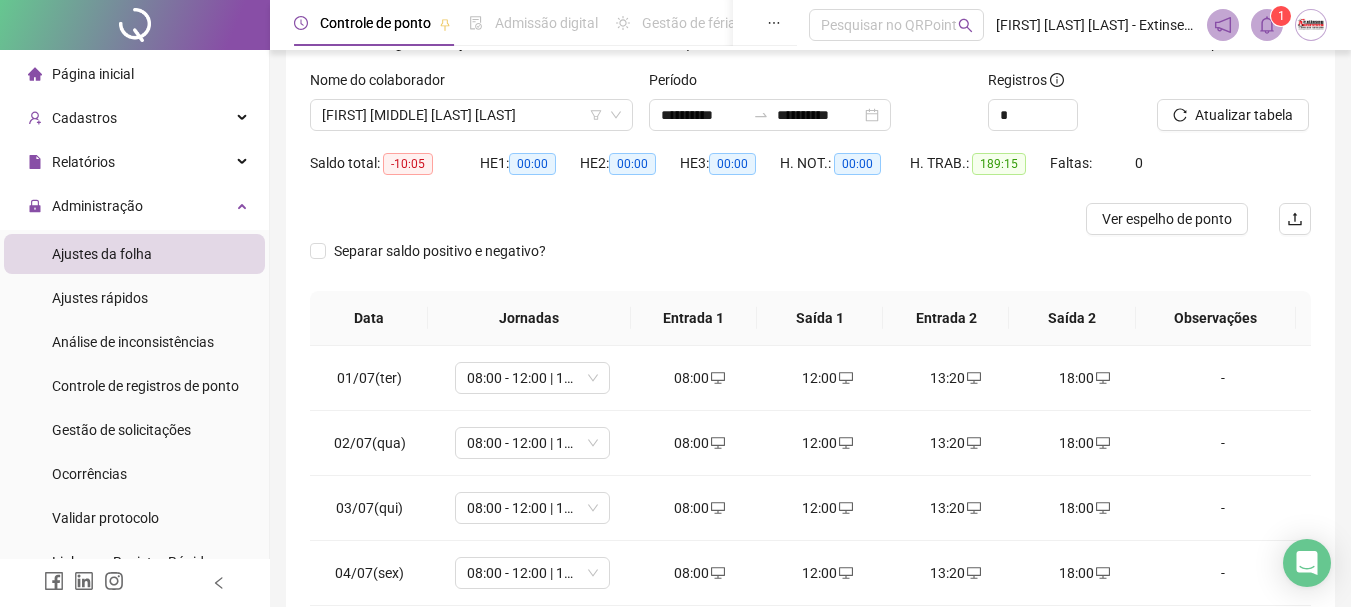 scroll, scrollTop: 391, scrollLeft: 0, axis: vertical 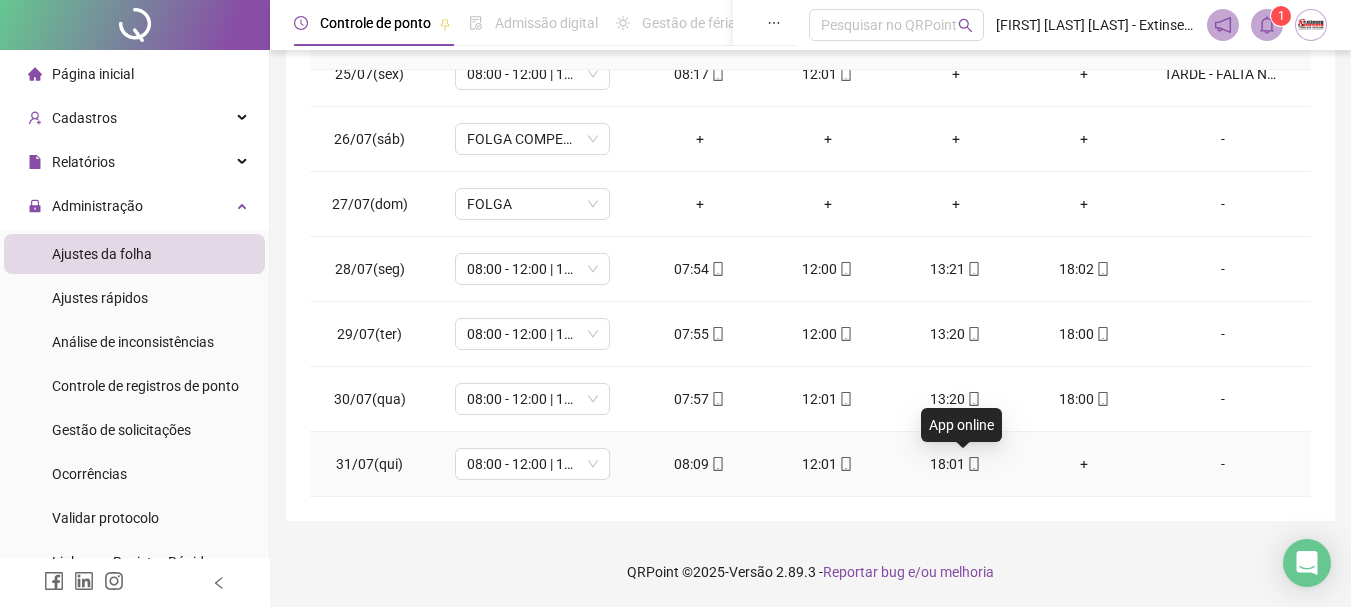 click 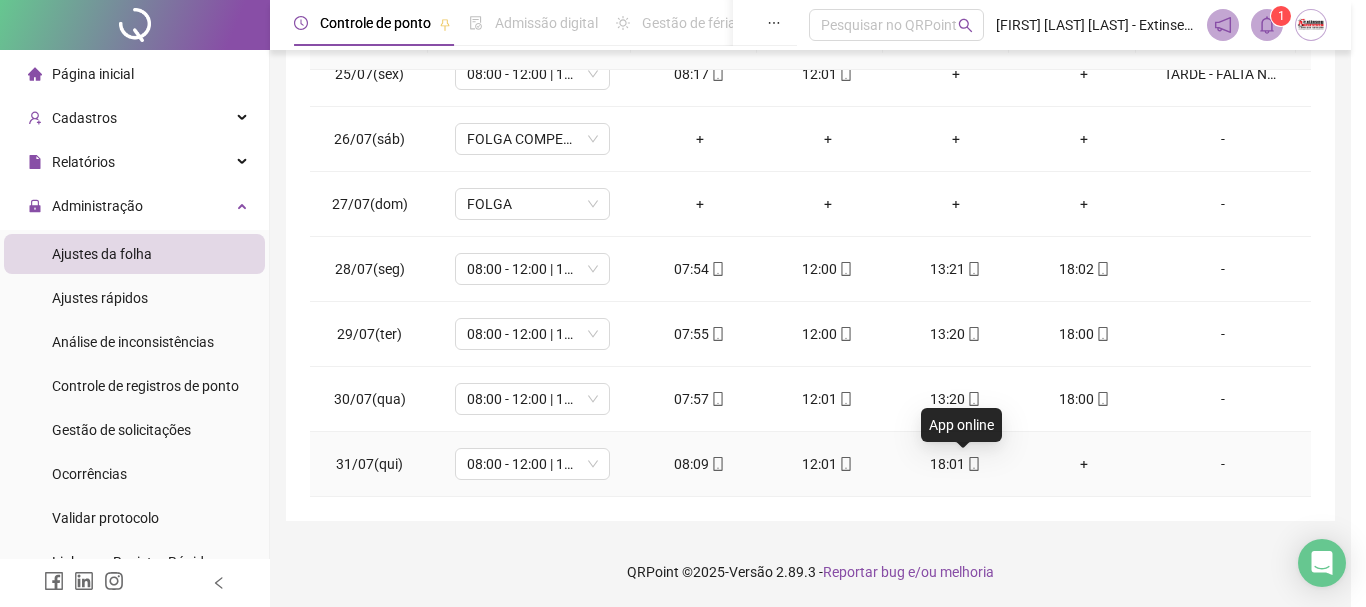 type on "**********" 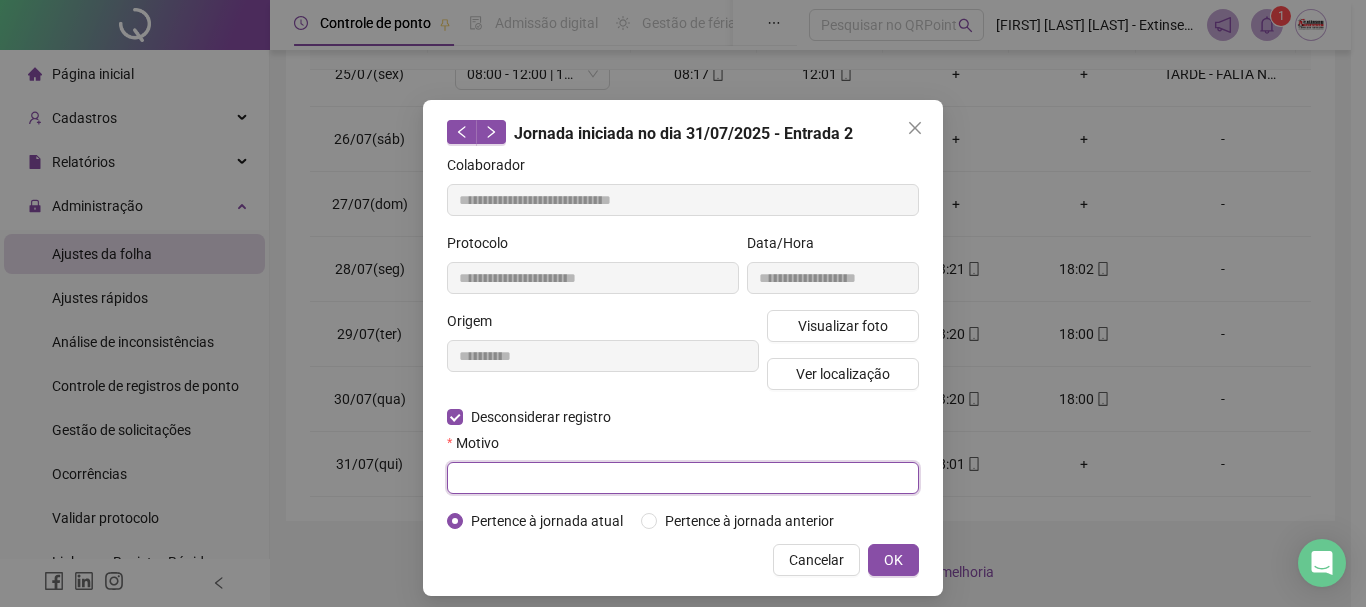 click at bounding box center [683, 478] 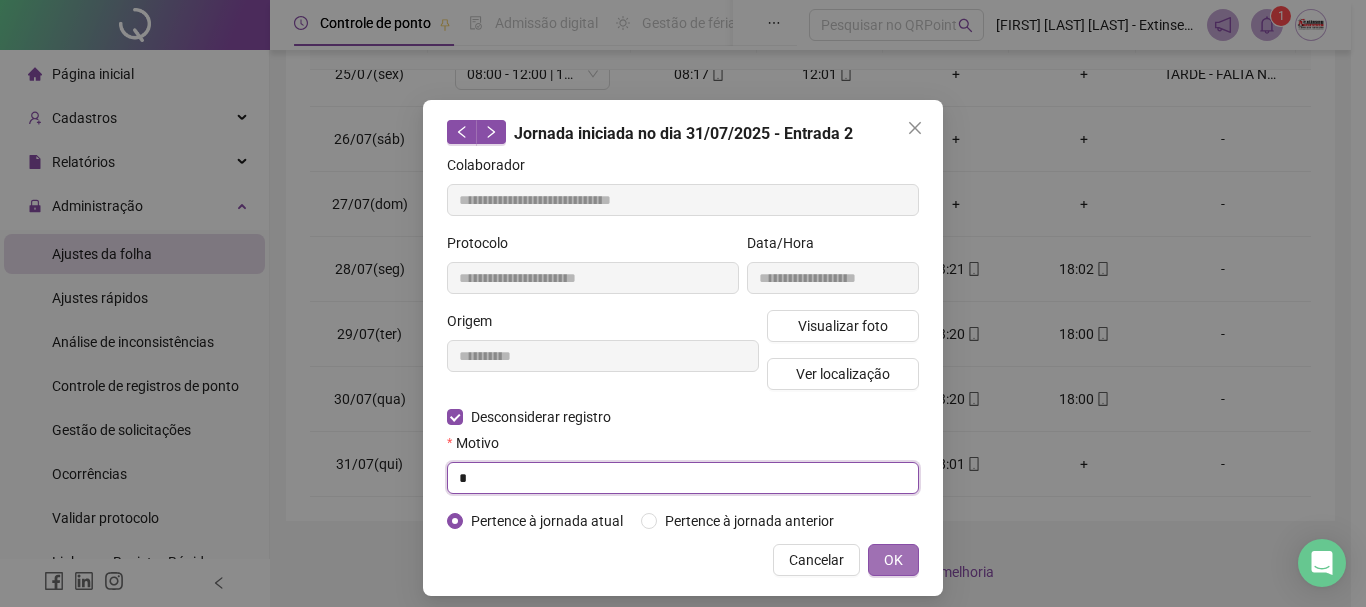 type on "*" 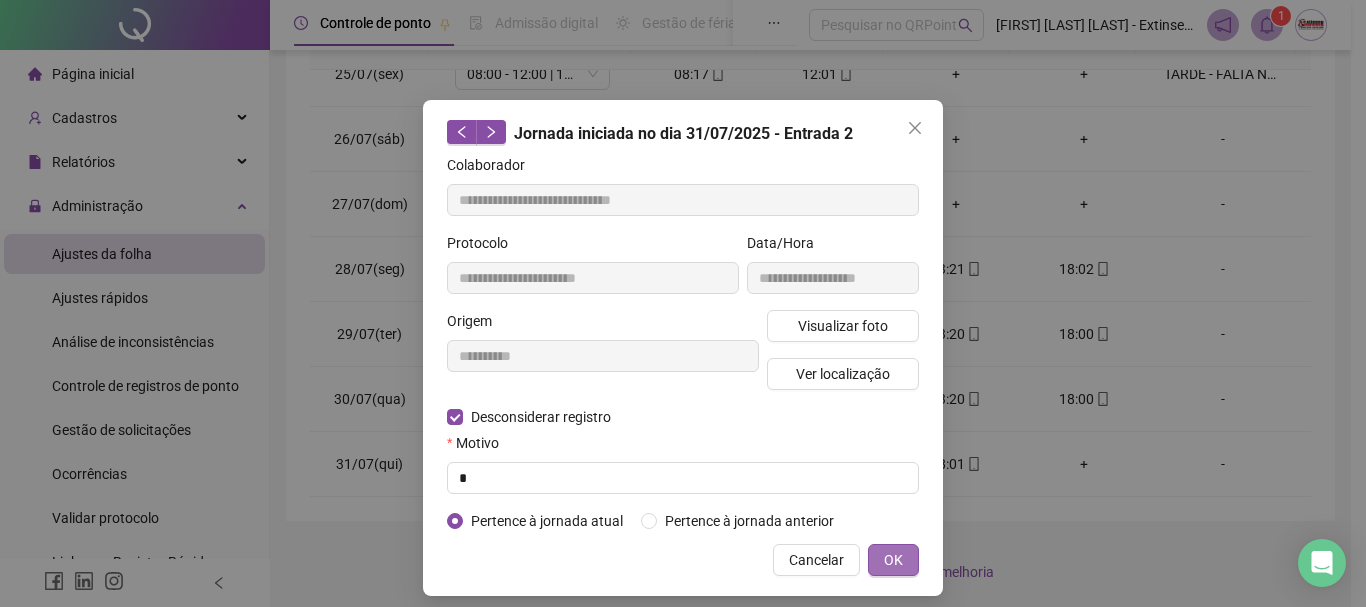 click on "OK" at bounding box center [893, 560] 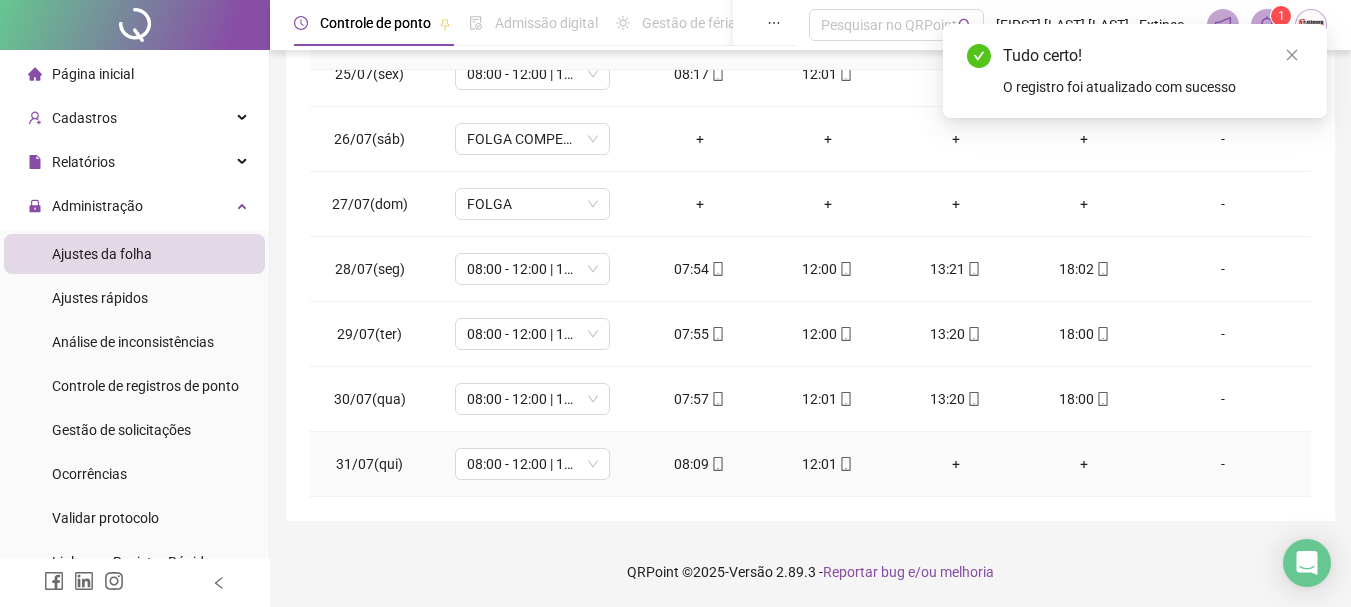 click on "+" at bounding box center (956, 464) 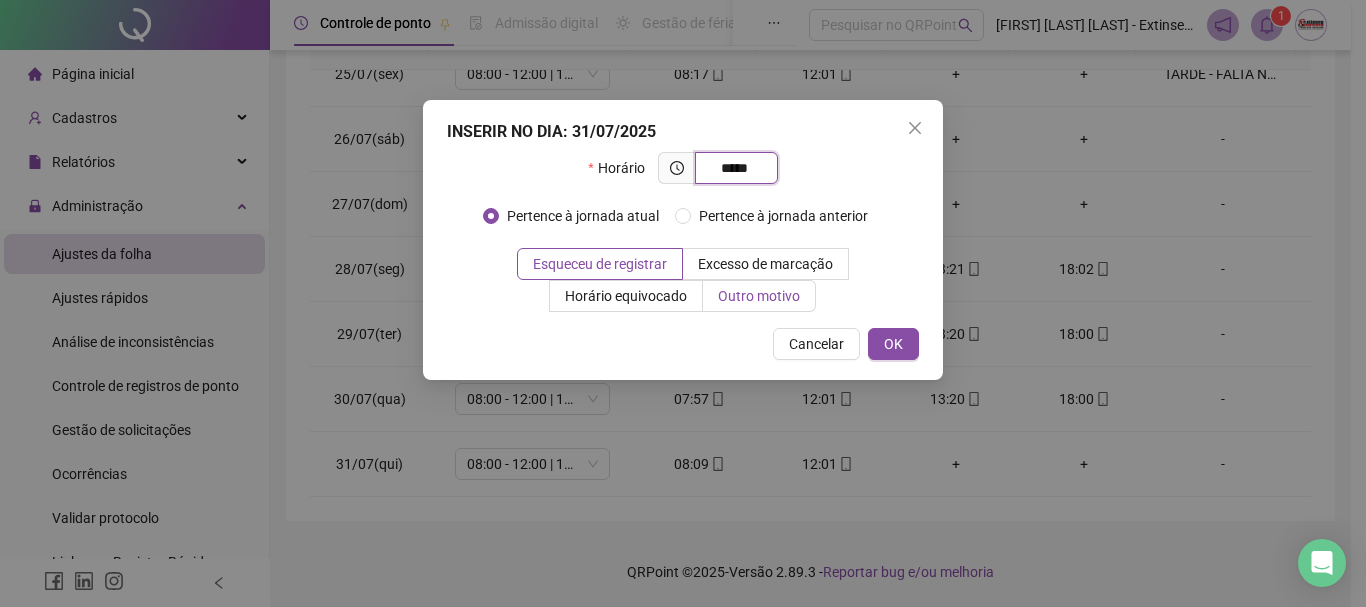 type on "*****" 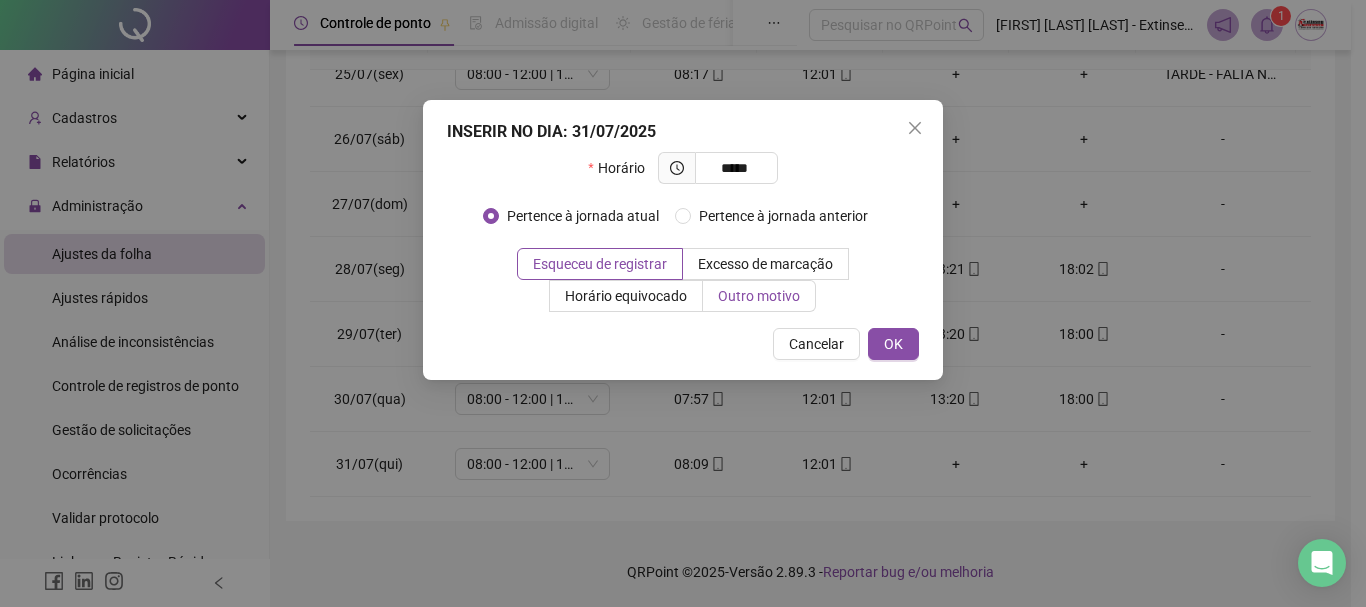 click on "Outro motivo" at bounding box center [759, 296] 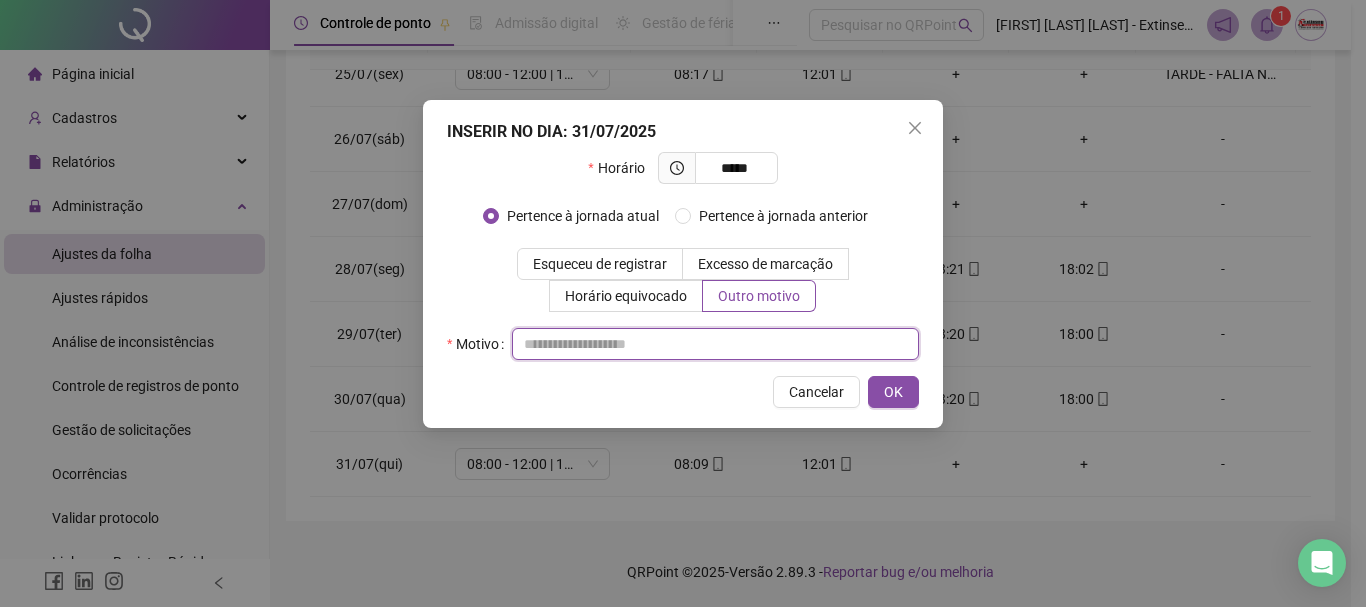 click at bounding box center [715, 344] 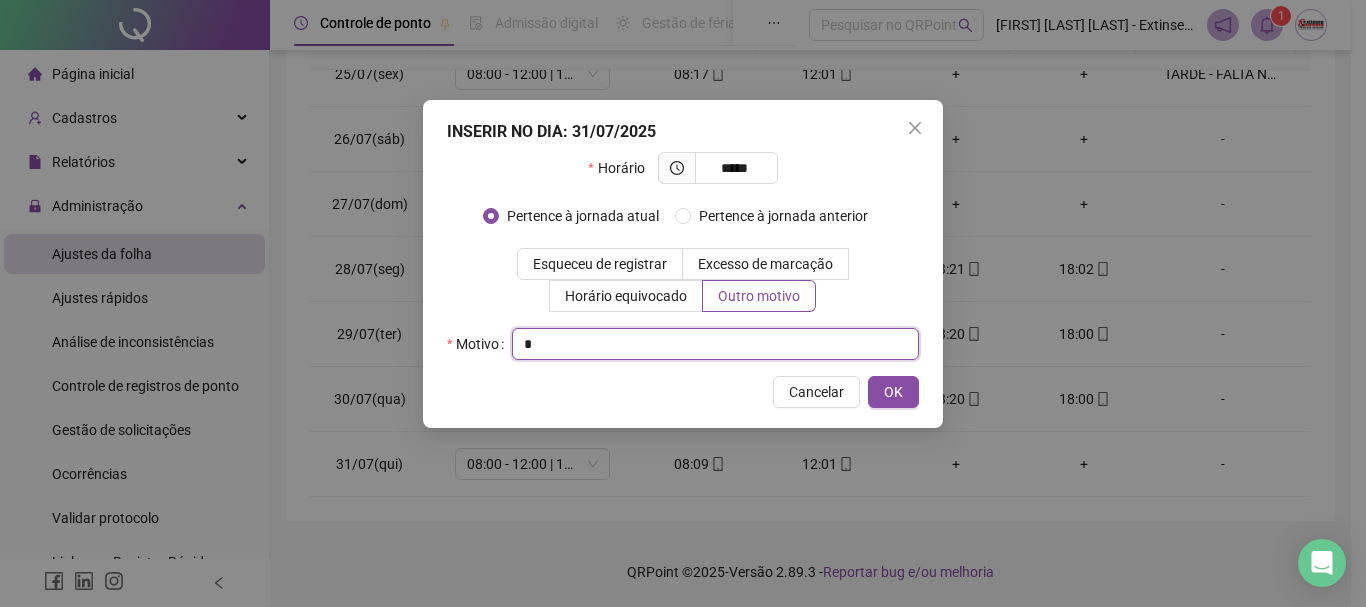 type on "*" 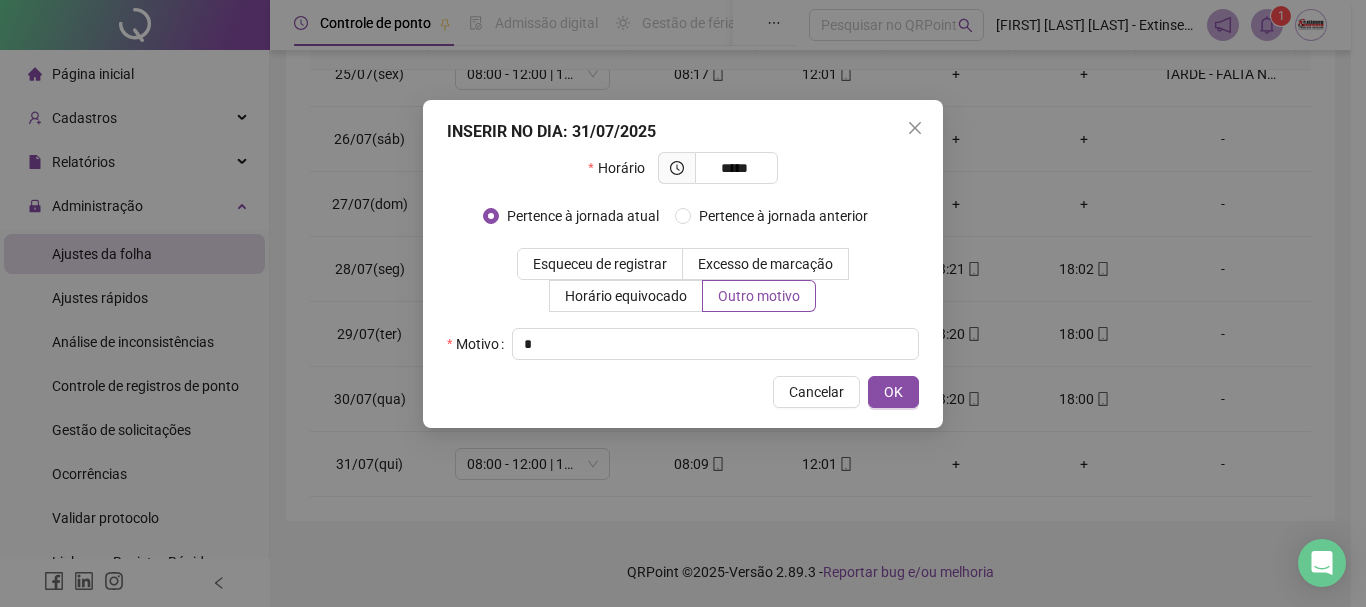click on "INSERIR NO DIA :   [DATE] Horário ***** Pertence à jornada atual Pertence à jornada anterior Esqueceu de registrar Excesso de marcação Horário equivocado Outro motivo Motivo * Cancelar OK" at bounding box center (683, 264) 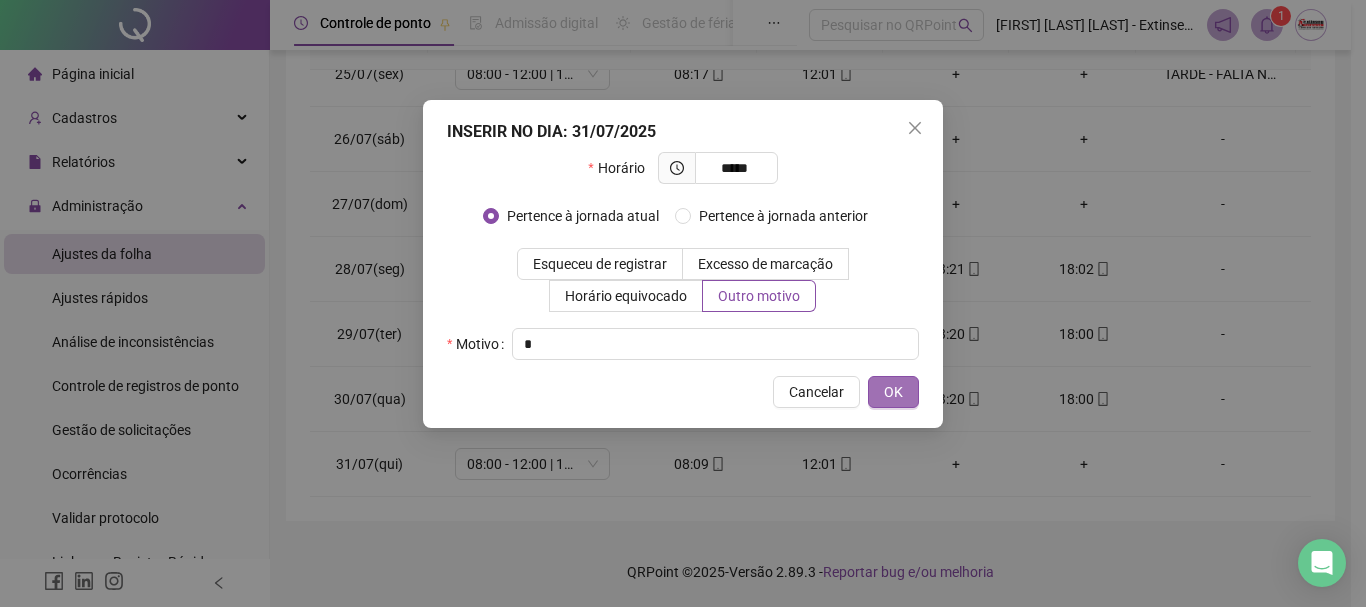 click on "OK" at bounding box center [893, 392] 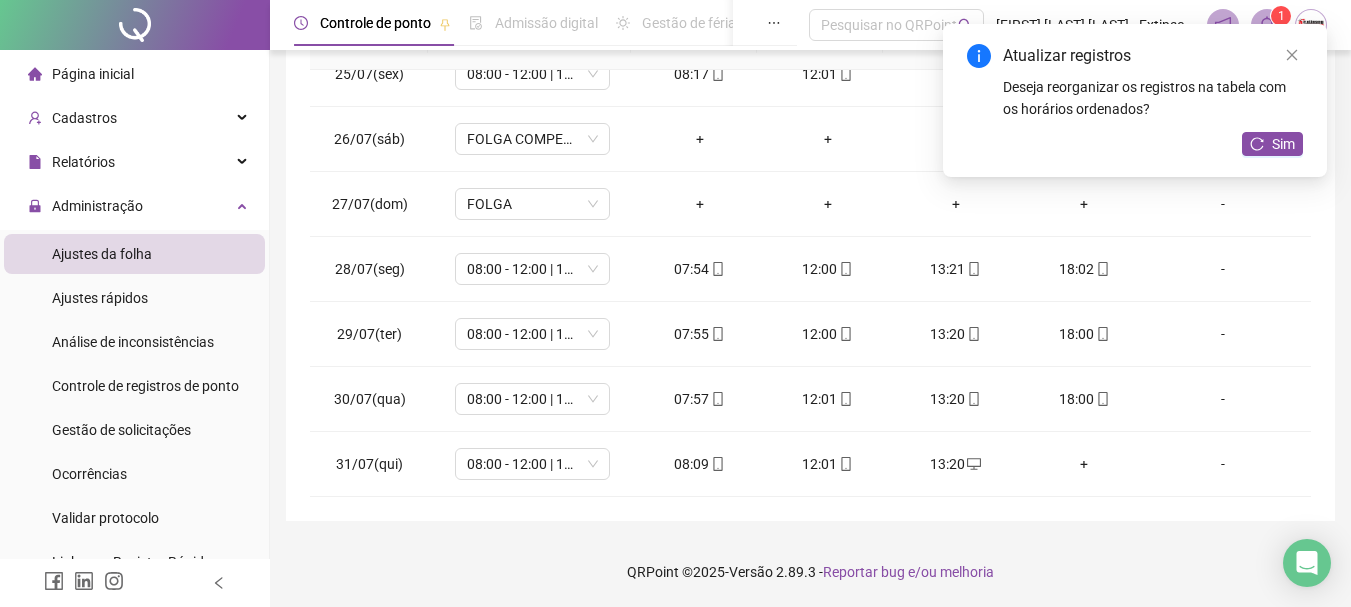 click on "+" at bounding box center (1084, 464) 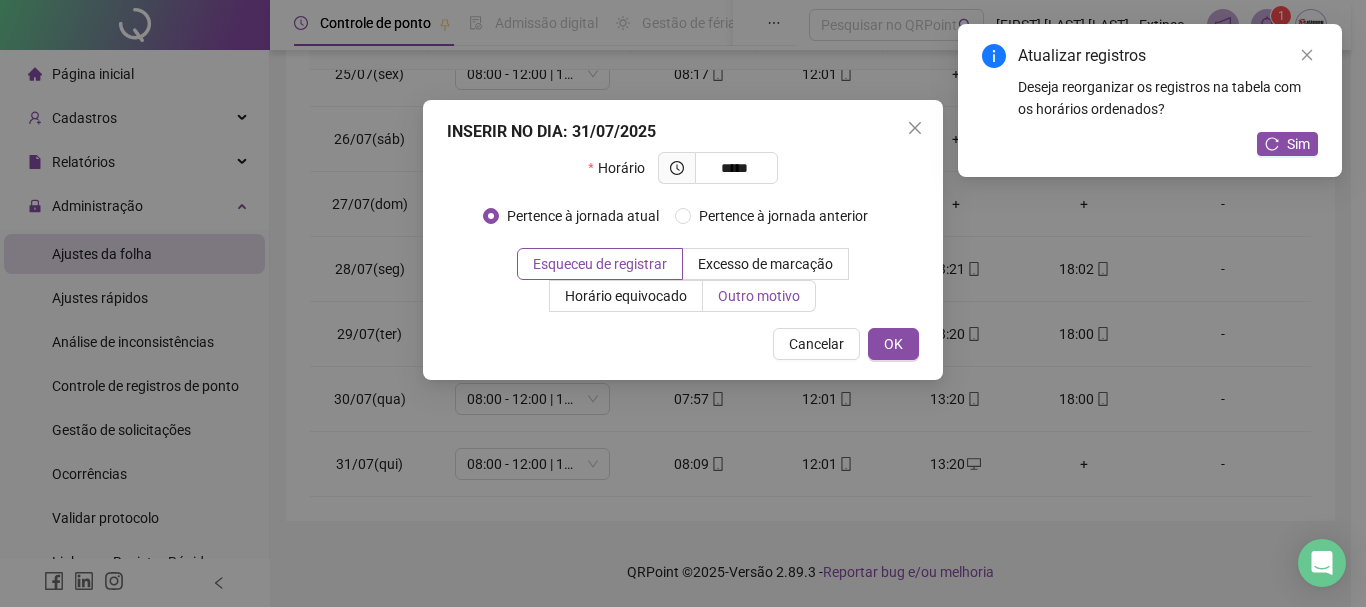 type on "*****" 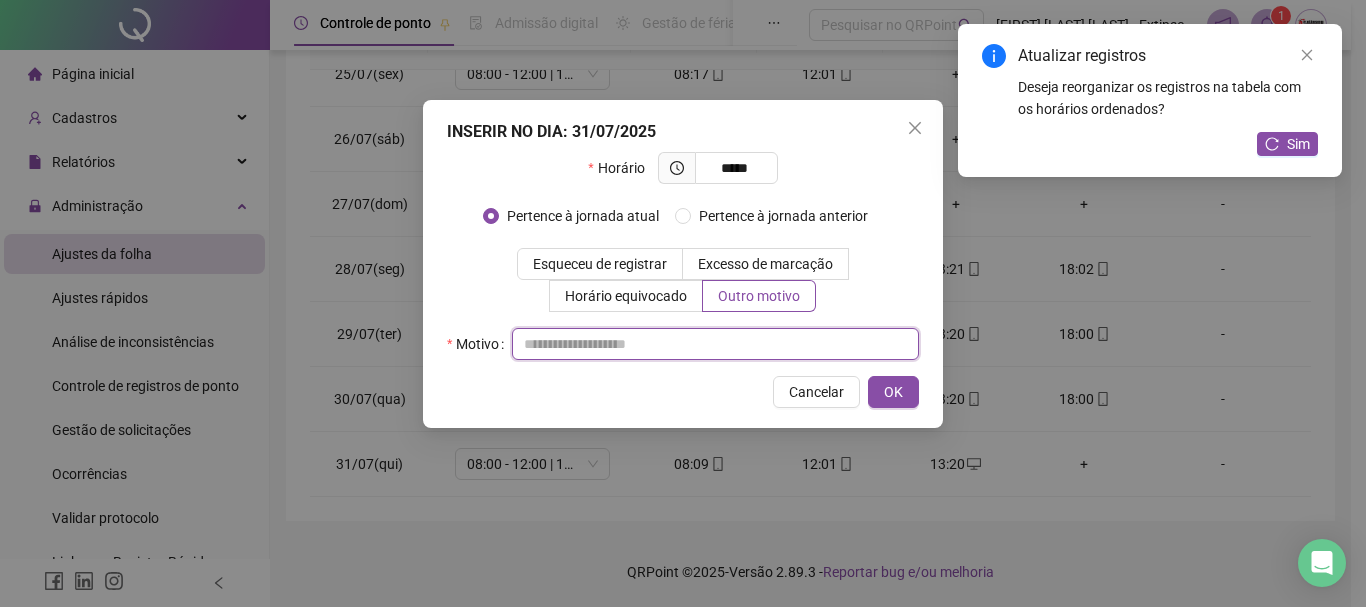 click at bounding box center (715, 344) 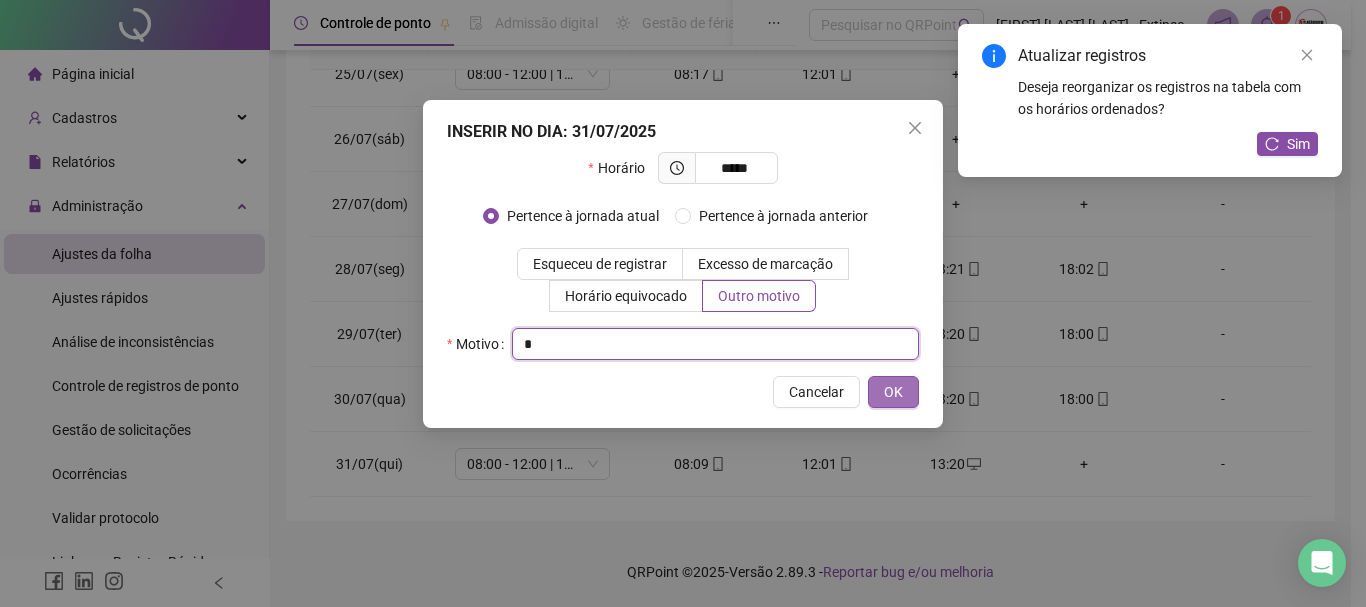 type on "*" 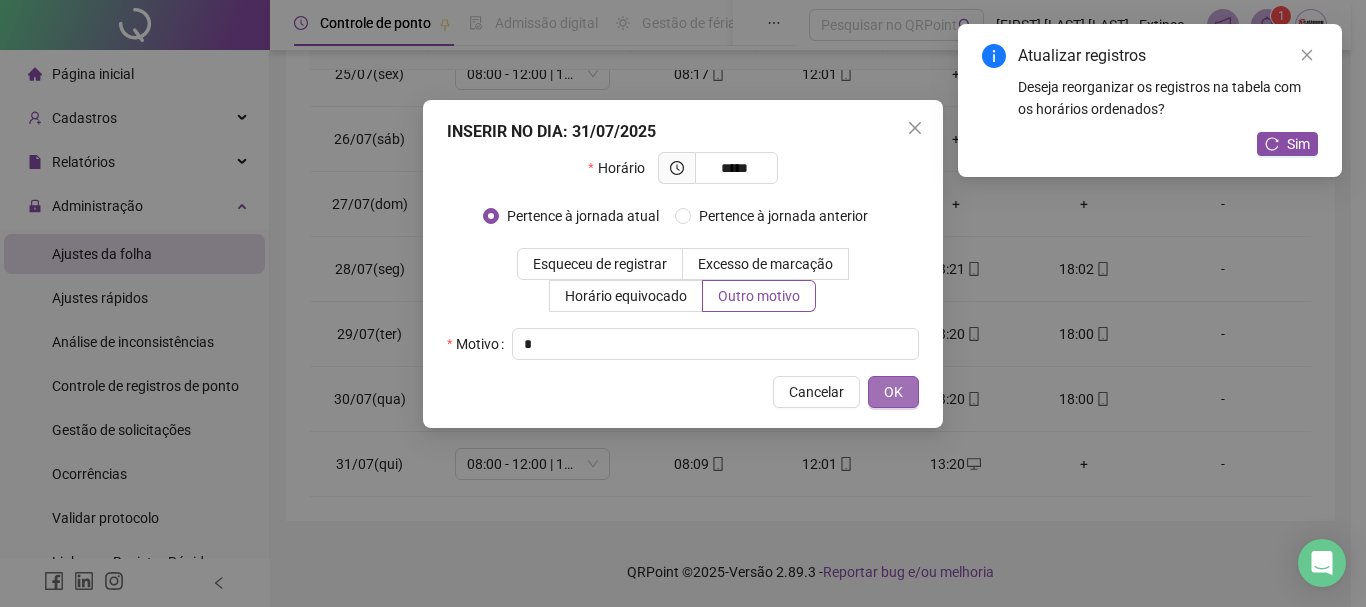 click on "OK" at bounding box center [893, 392] 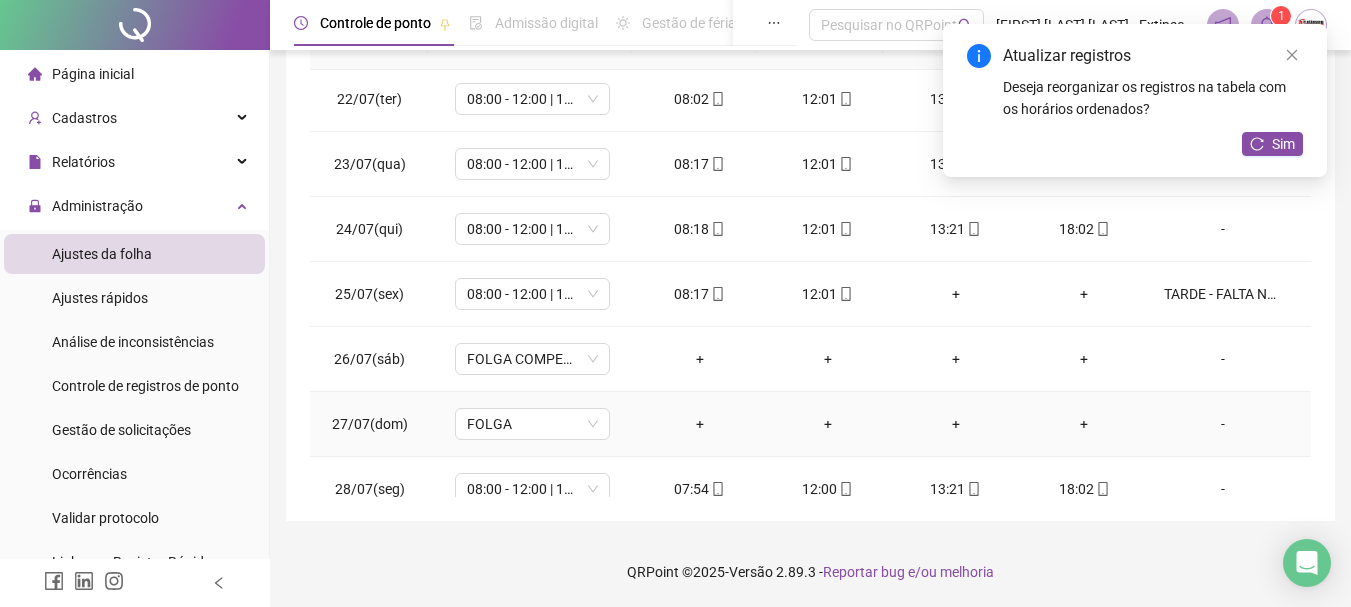 scroll, scrollTop: 1288, scrollLeft: 0, axis: vertical 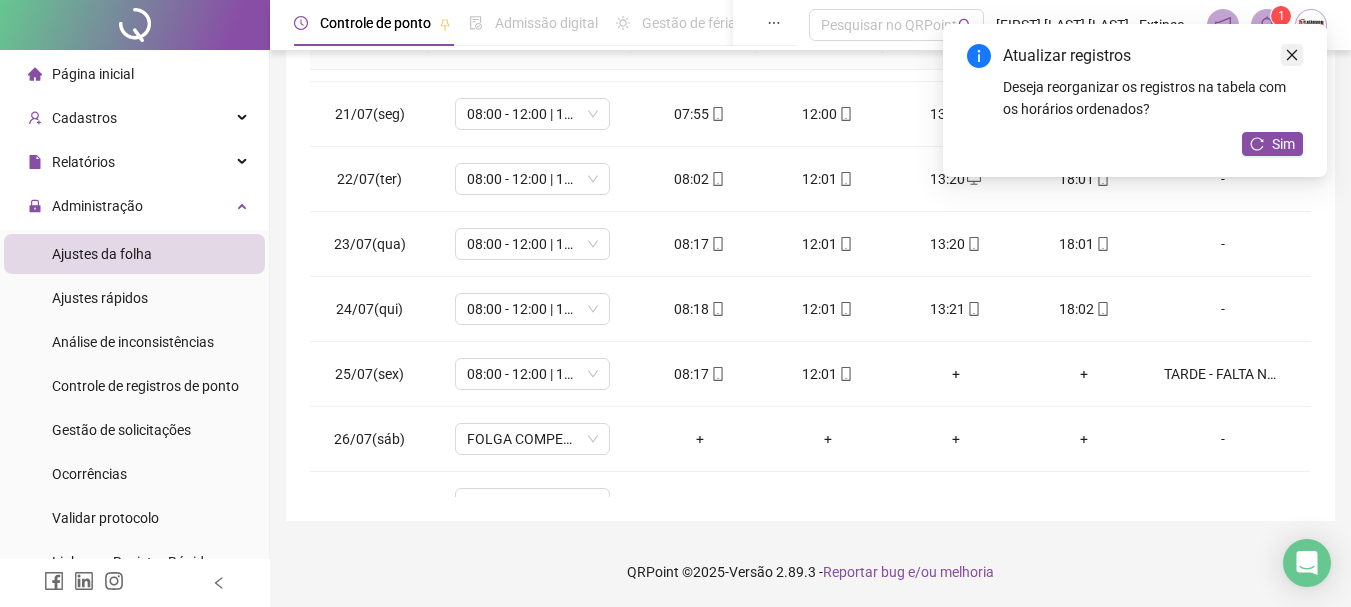 click 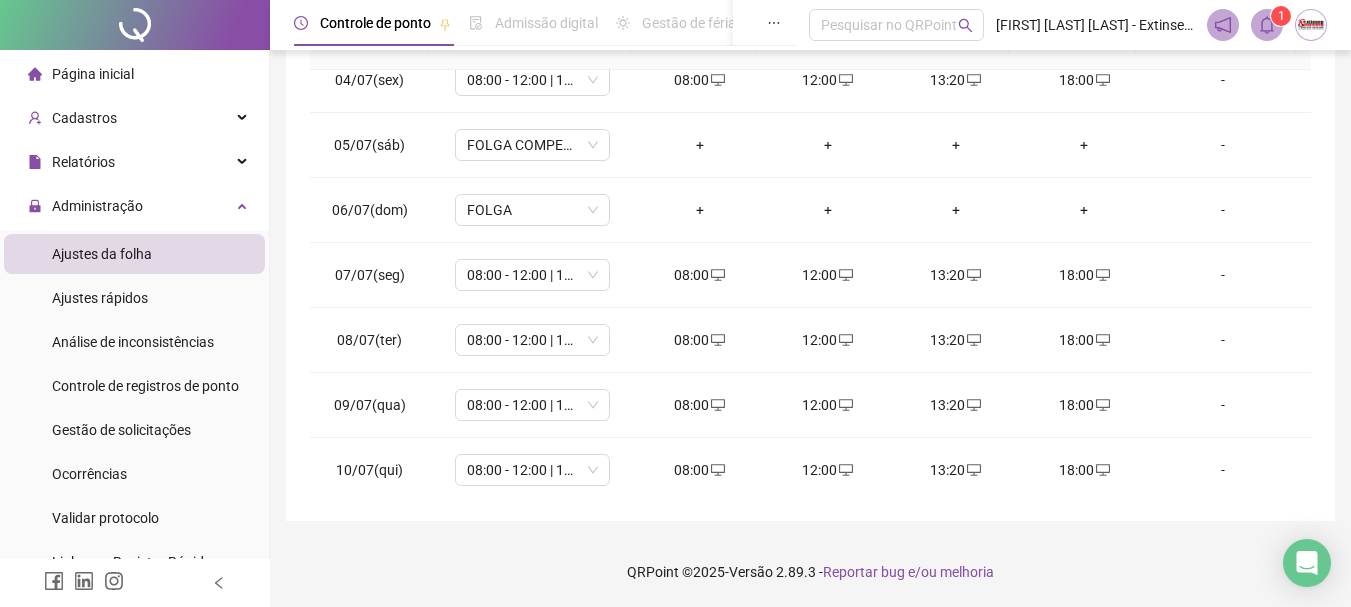 scroll, scrollTop: 0, scrollLeft: 0, axis: both 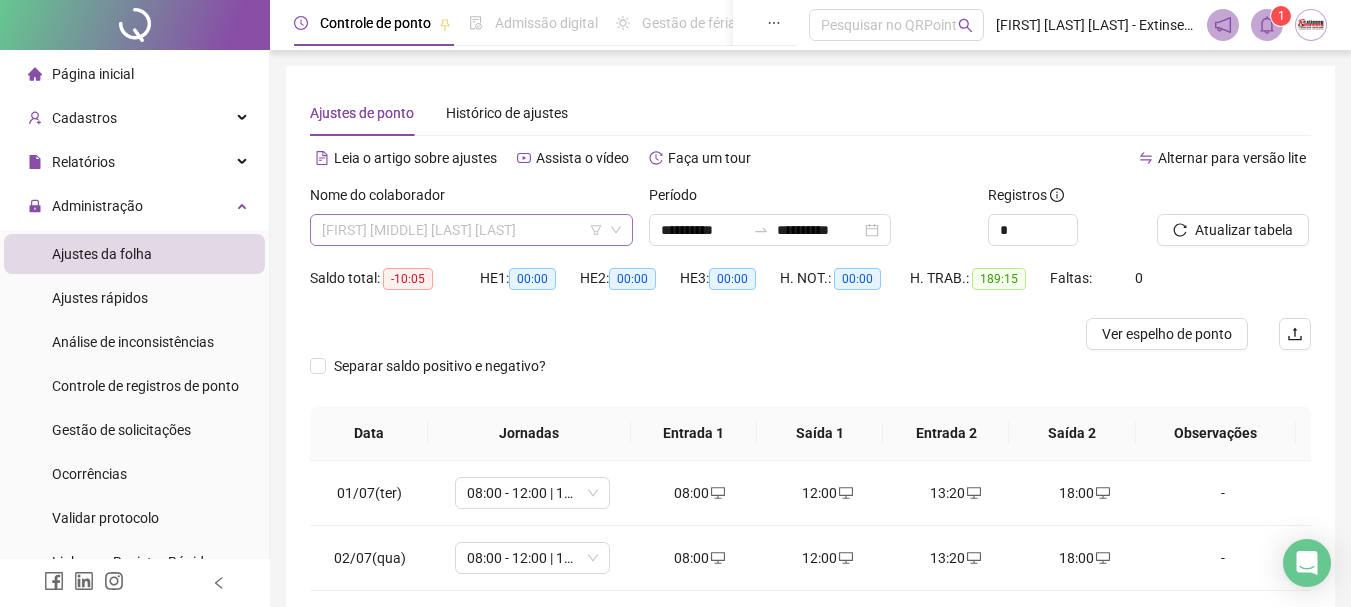 click on "[FIRST] [MIDDLE] [LAST] [LAST]" at bounding box center [471, 230] 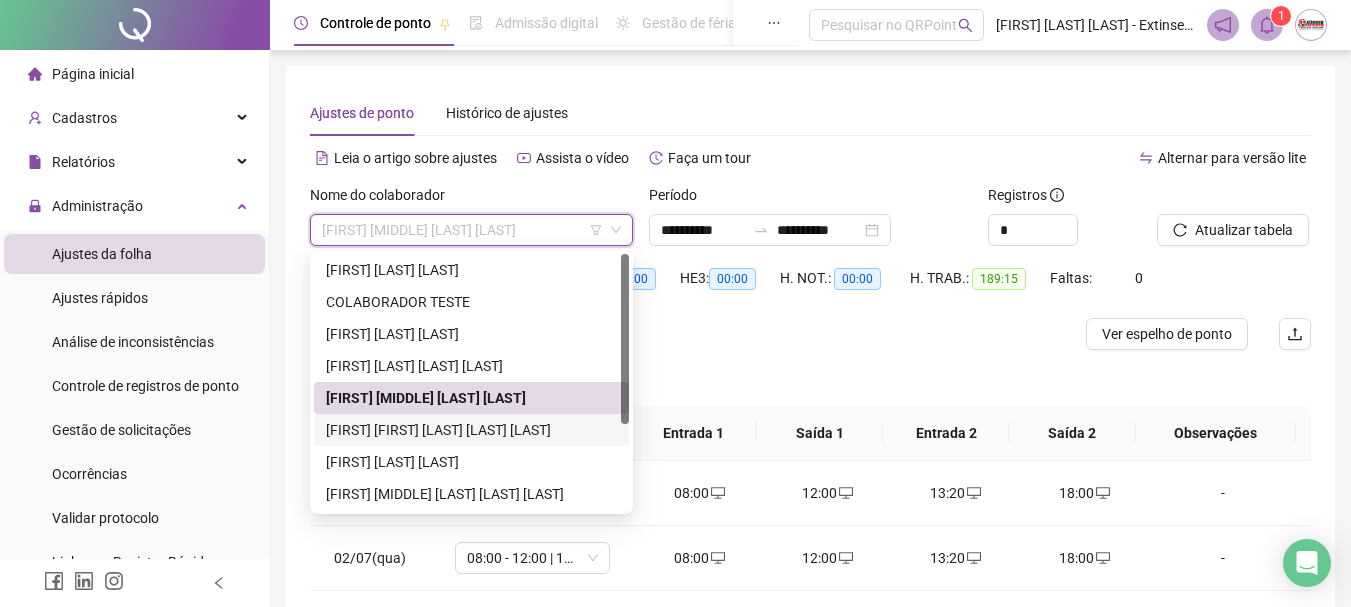 click on "[FIRST] [FIRST] [LAST] [LAST] [LAST]" at bounding box center [471, 430] 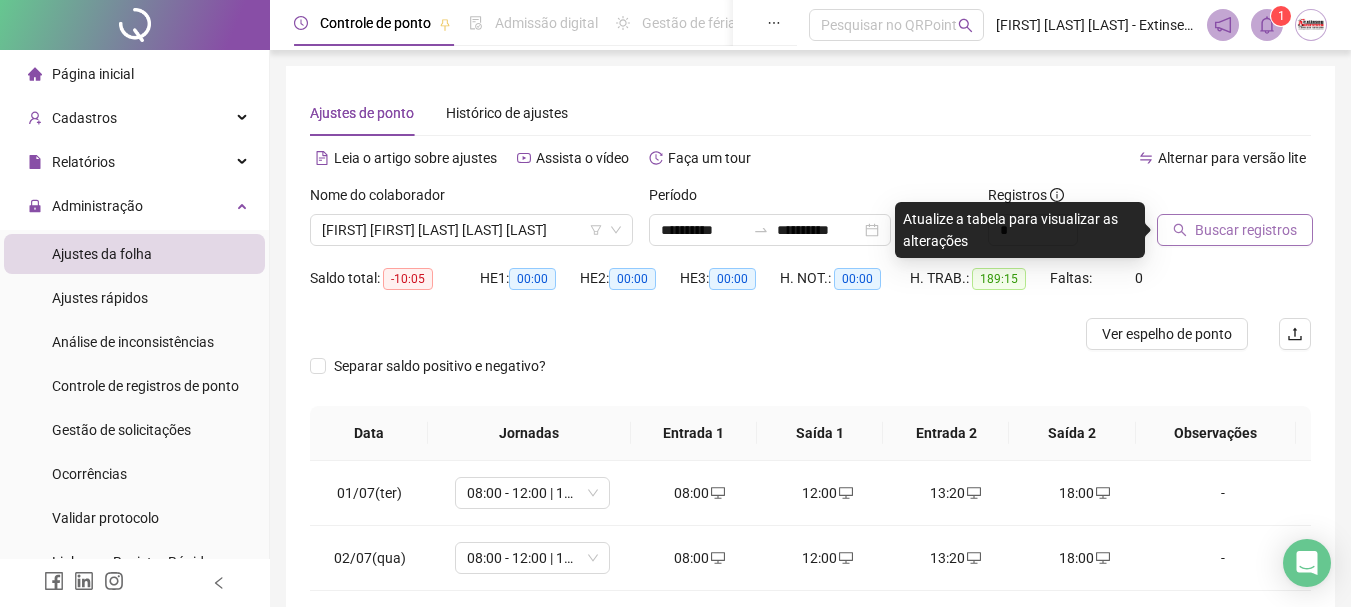 click on "Buscar registros" at bounding box center [1246, 230] 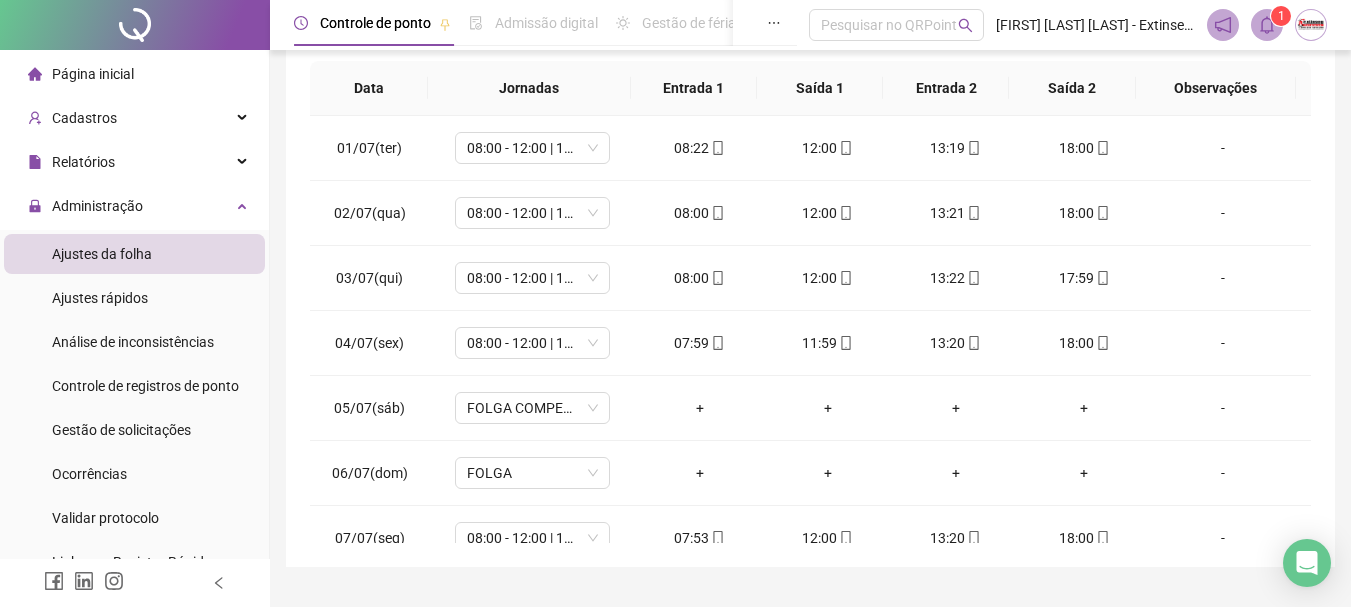 scroll, scrollTop: 391, scrollLeft: 0, axis: vertical 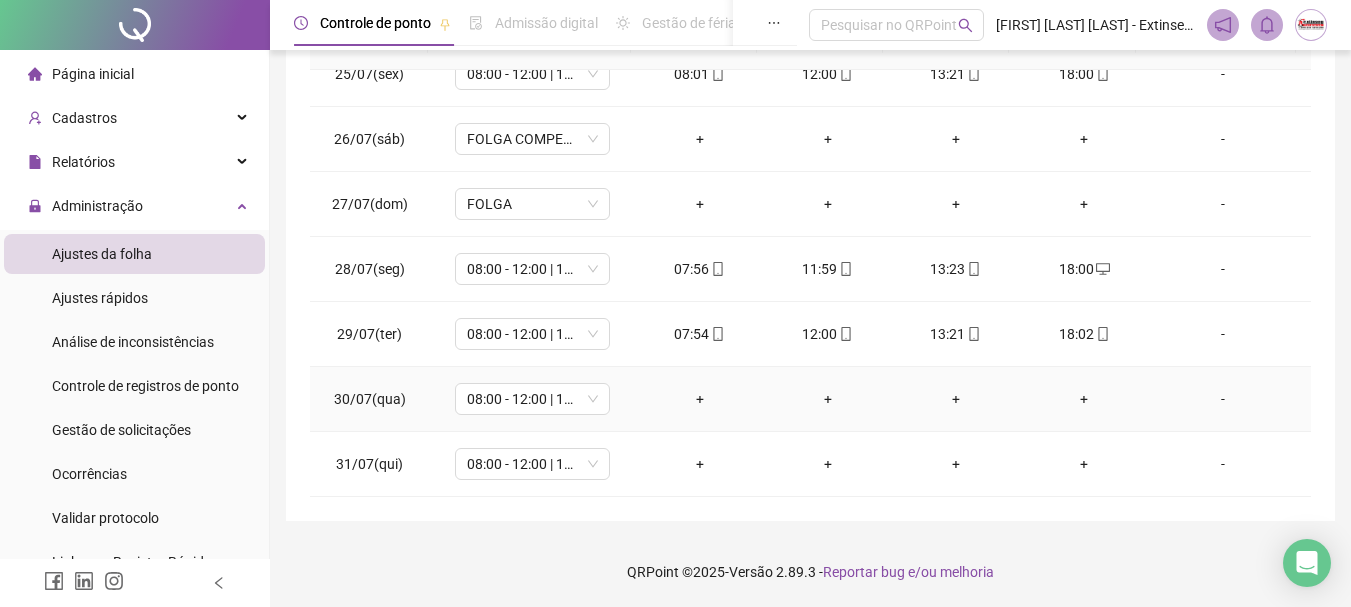 click on "-" at bounding box center (1223, 399) 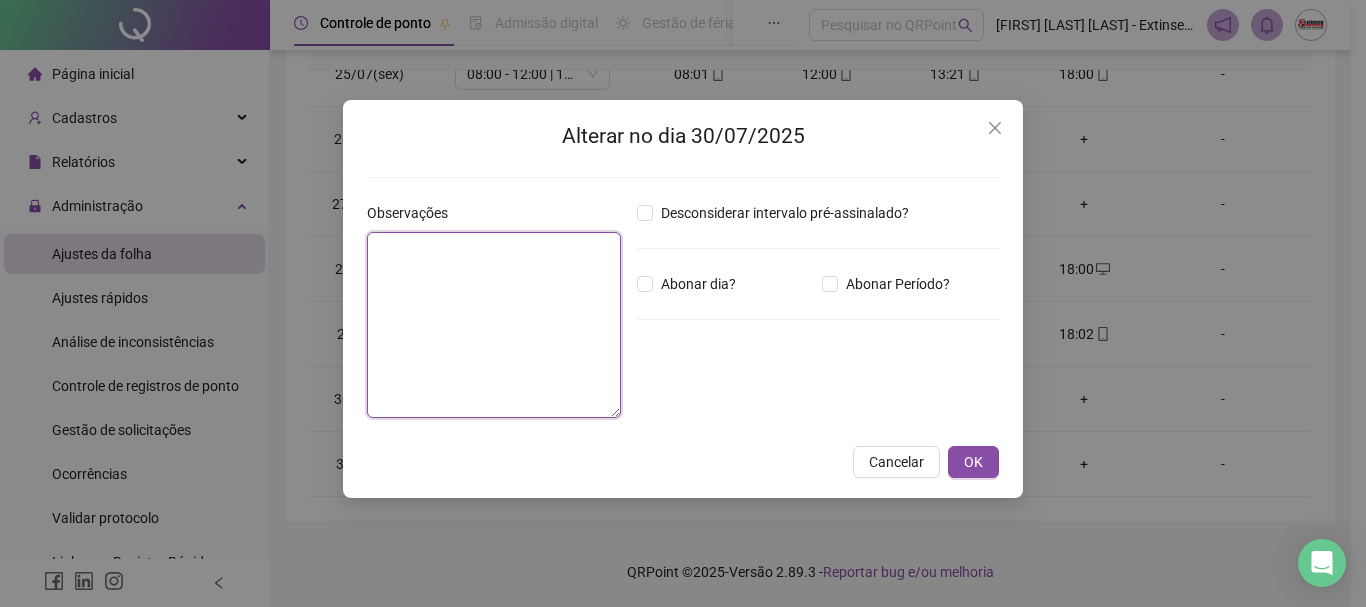 click at bounding box center (494, 325) 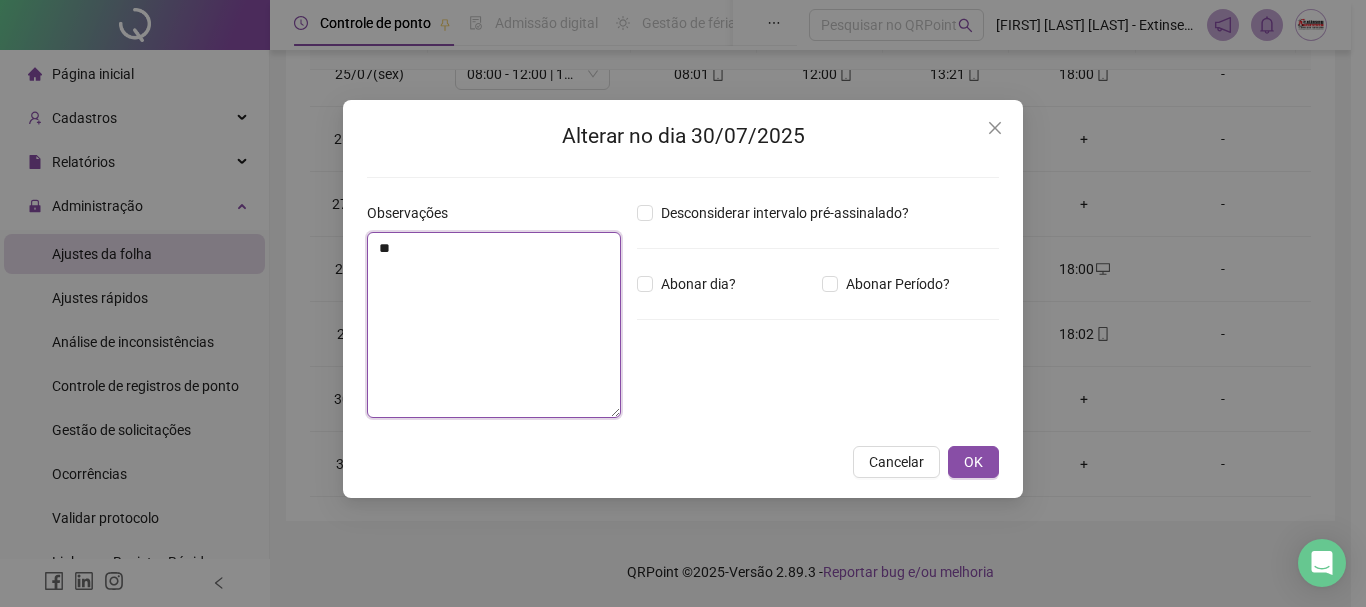 type on "*" 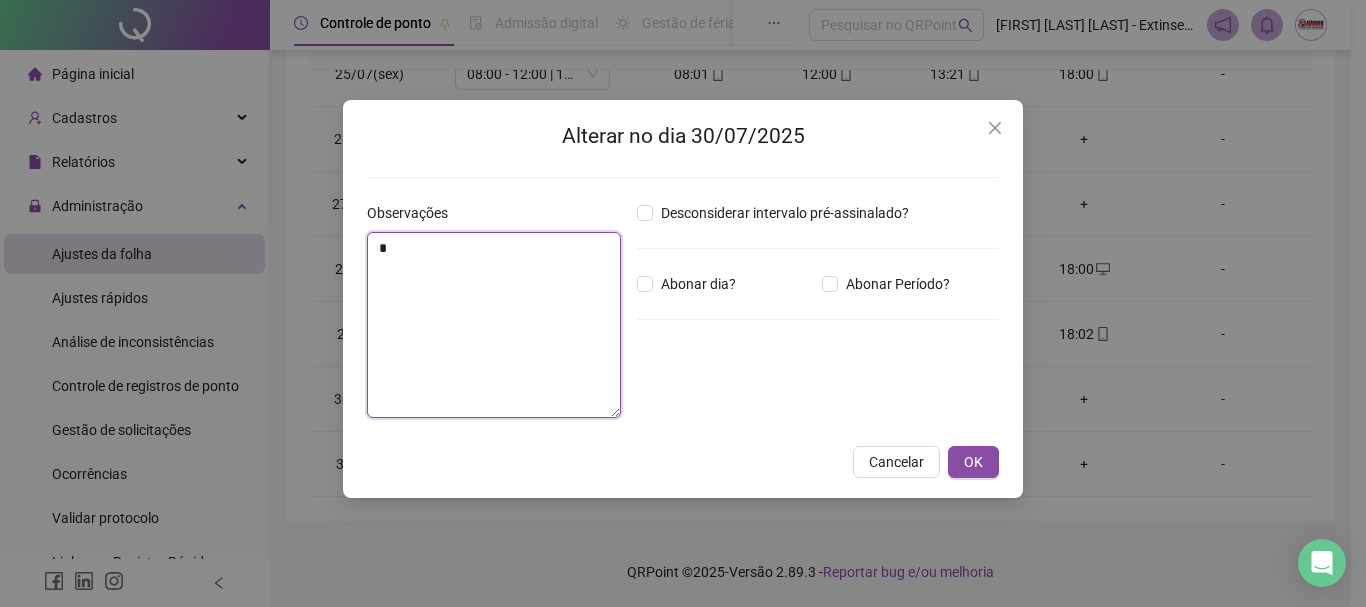 type 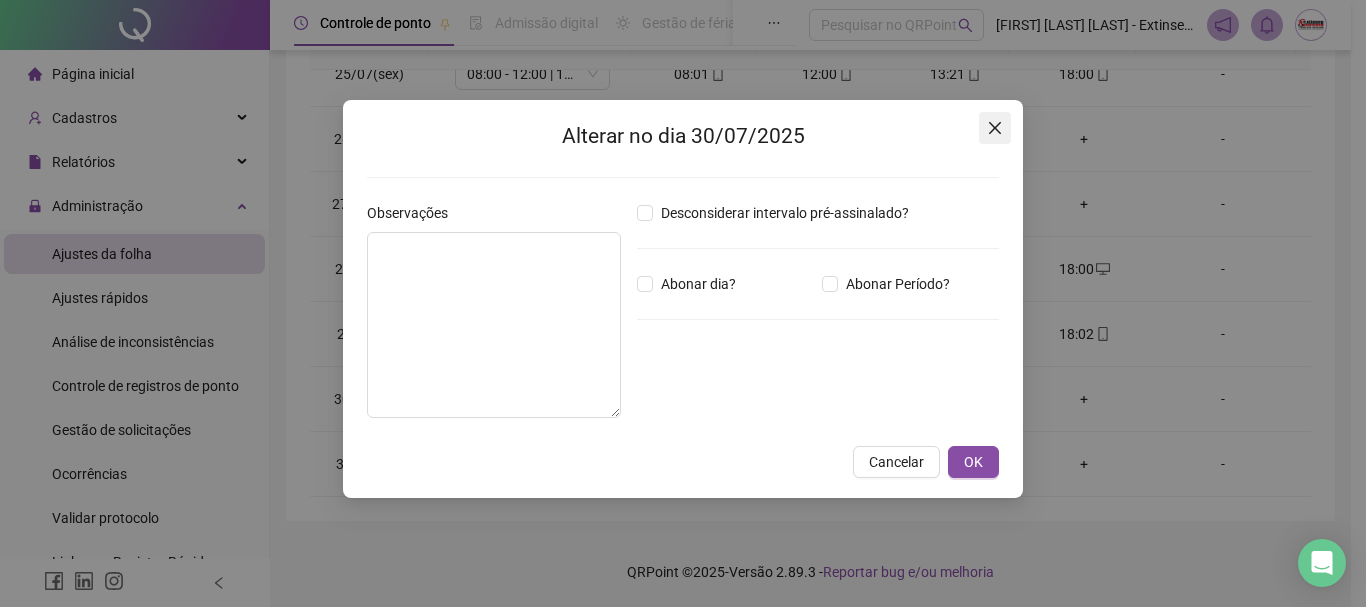 click 